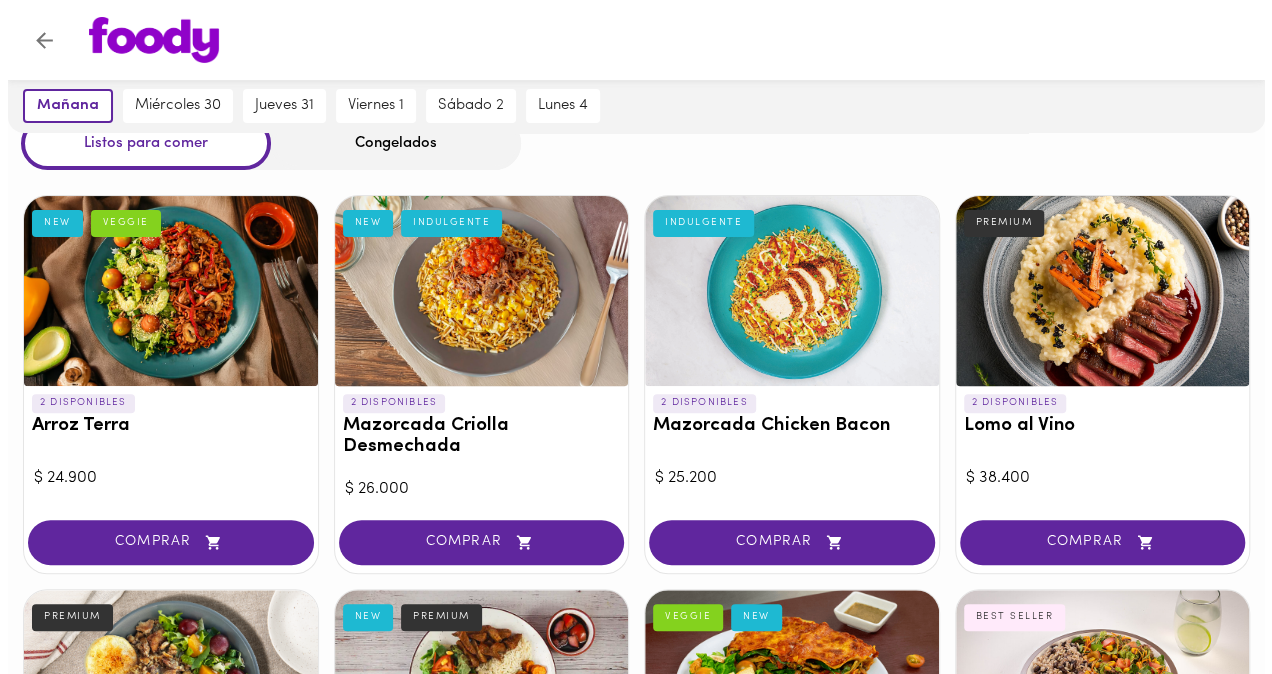 scroll, scrollTop: 0, scrollLeft: 0, axis: both 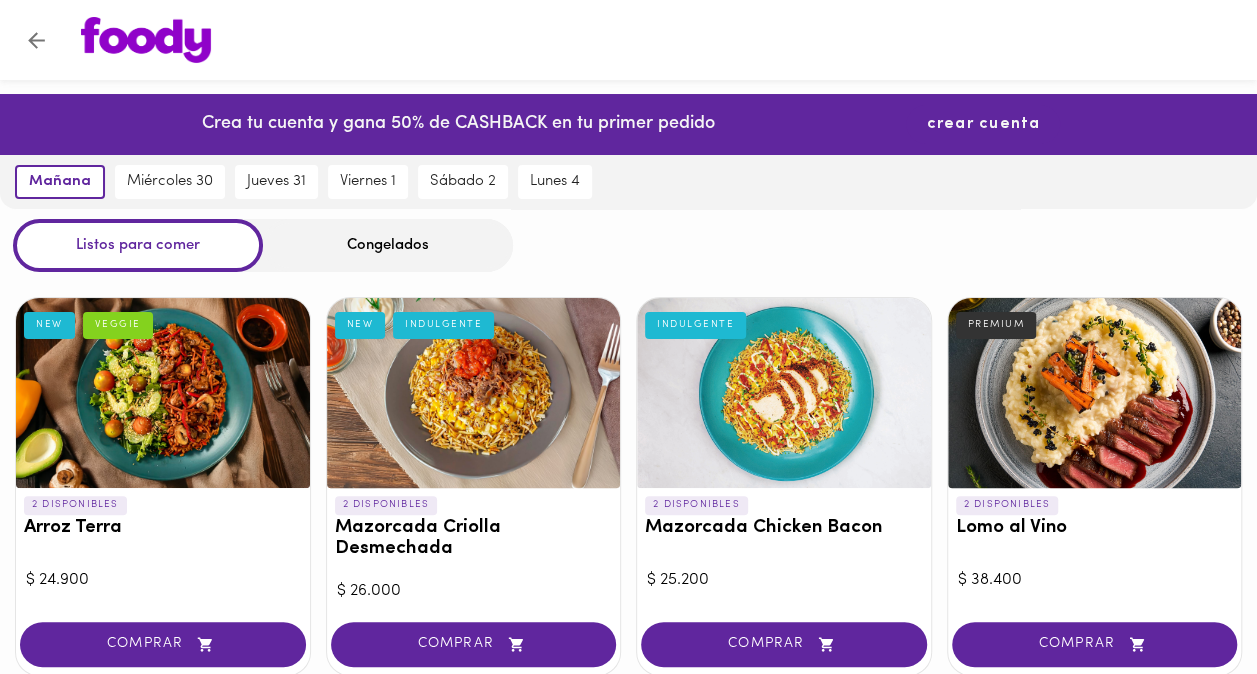 click on "crear cuenta" at bounding box center [983, 124] 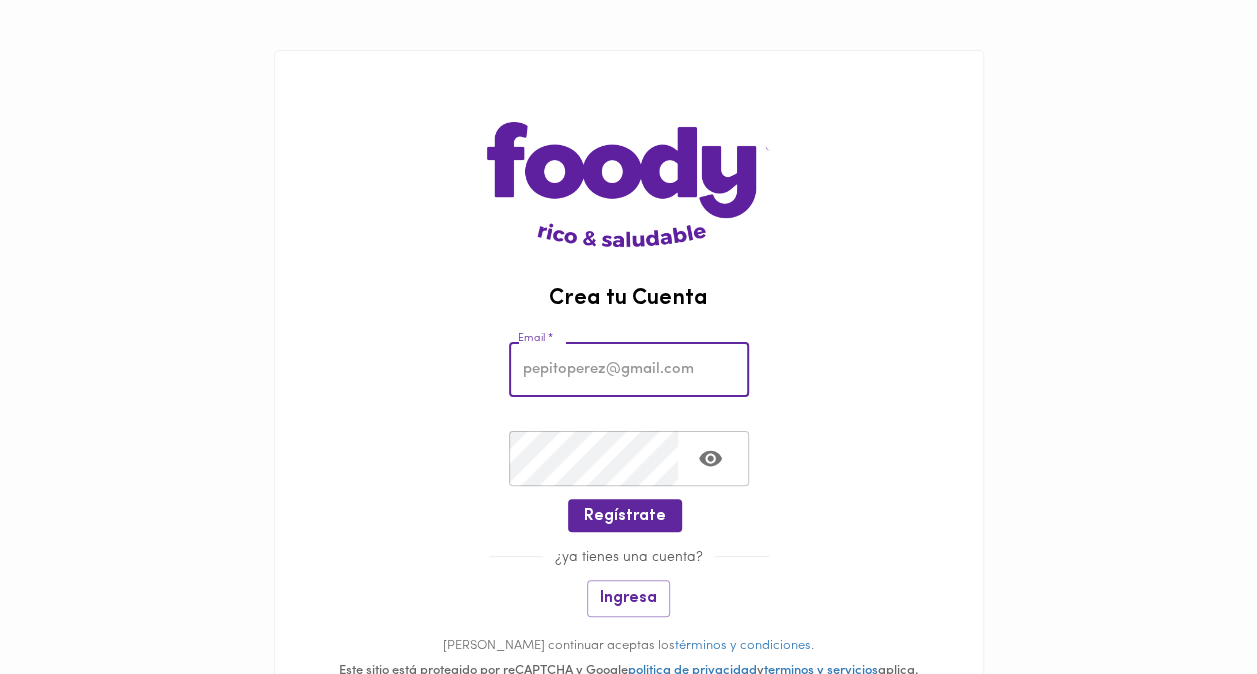 click at bounding box center (629, 369) 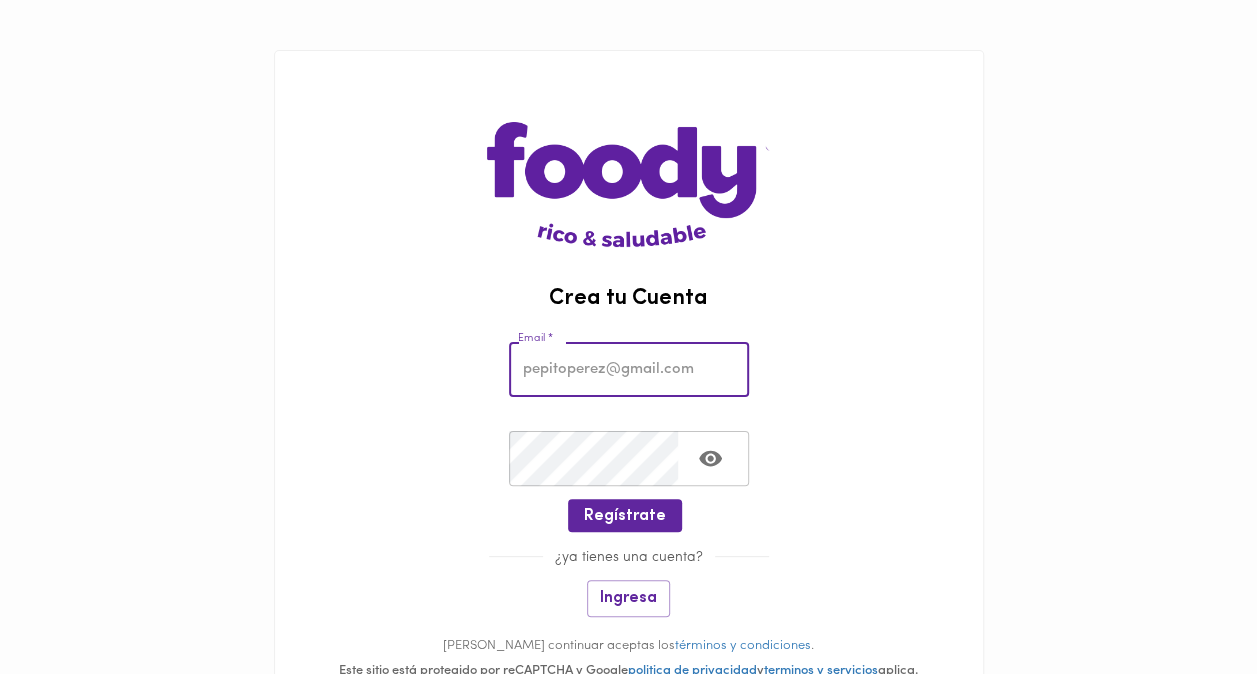 type on "[PERSON_NAME][EMAIL_ADDRESS][DOMAIN_NAME]" 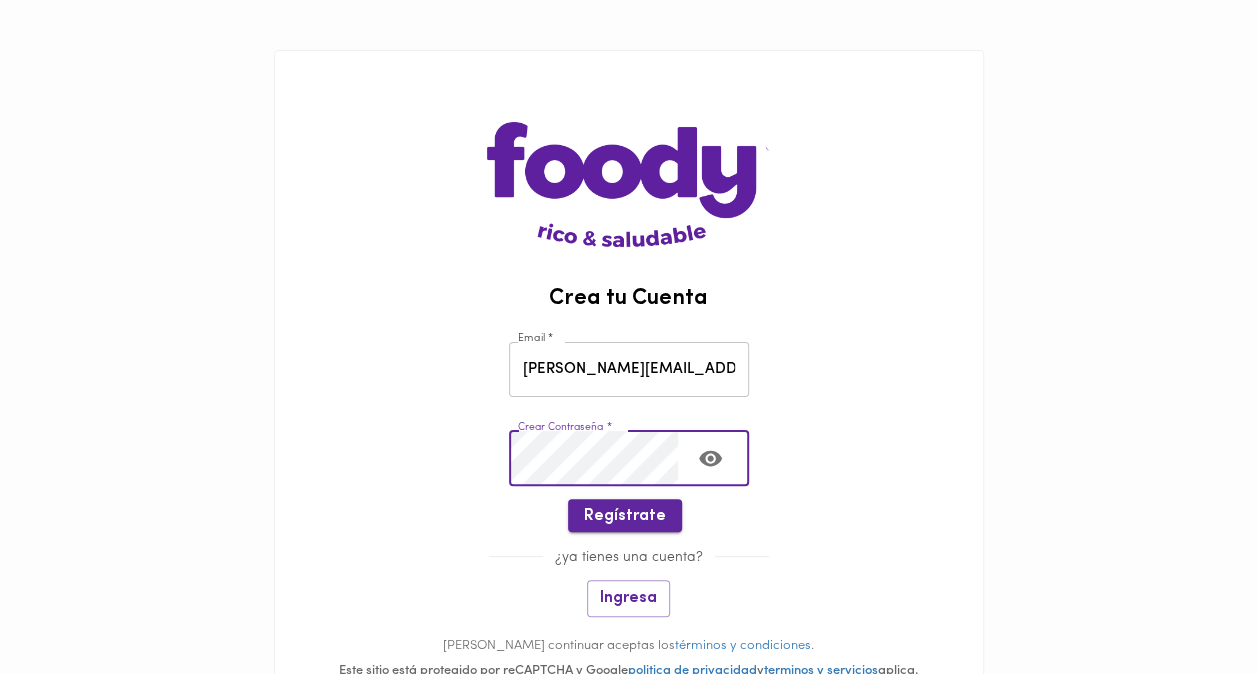 click on "Regístrate" at bounding box center [625, 515] 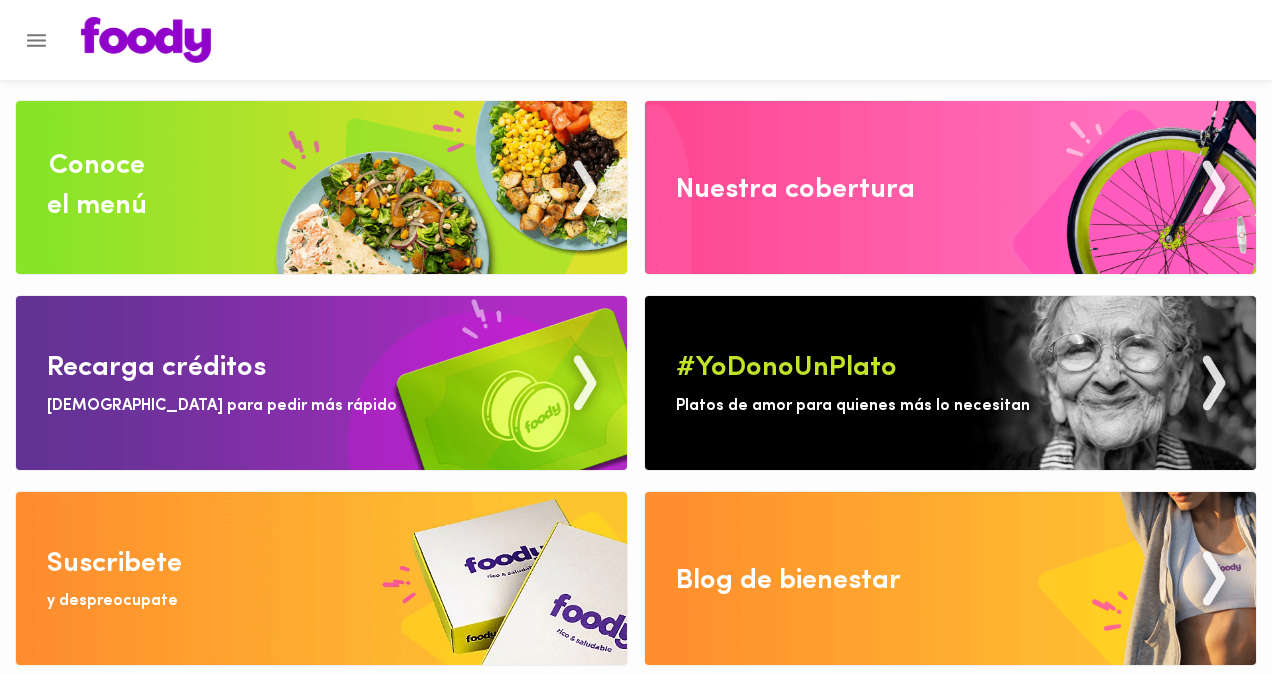click at bounding box center (321, 187) 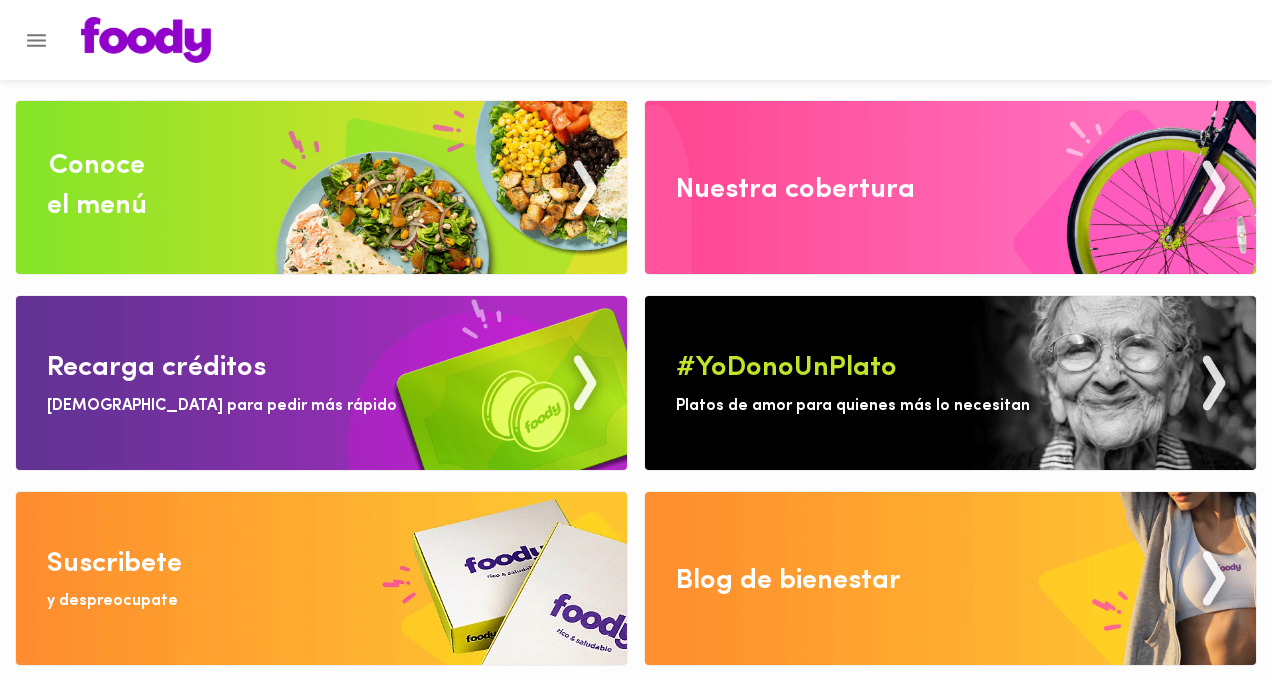 click on "Nuestra cobertura" at bounding box center [795, 190] 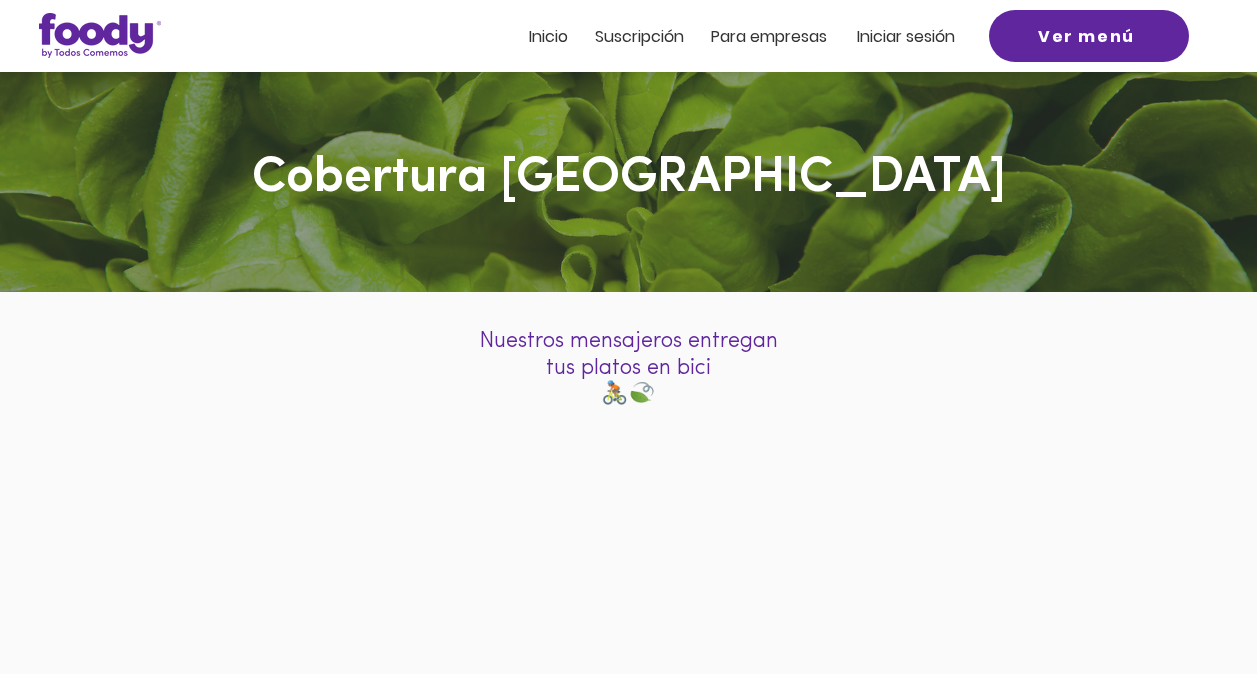 scroll, scrollTop: 200, scrollLeft: 0, axis: vertical 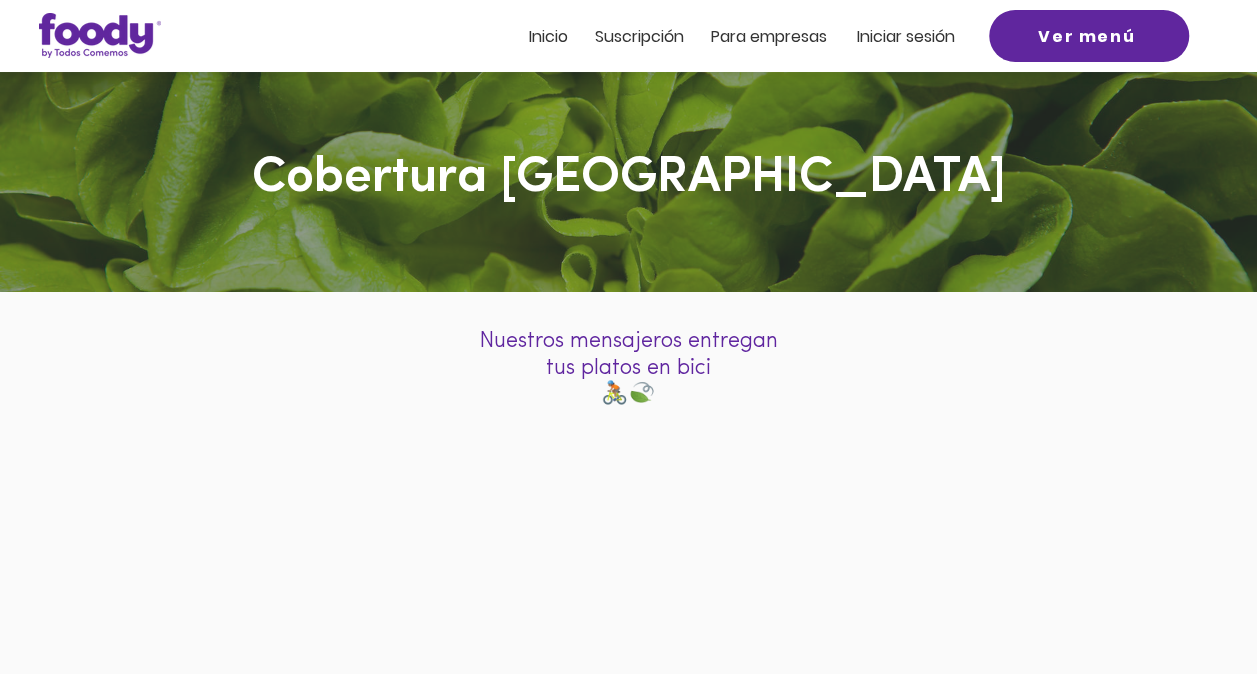 click at bounding box center [628, 357] 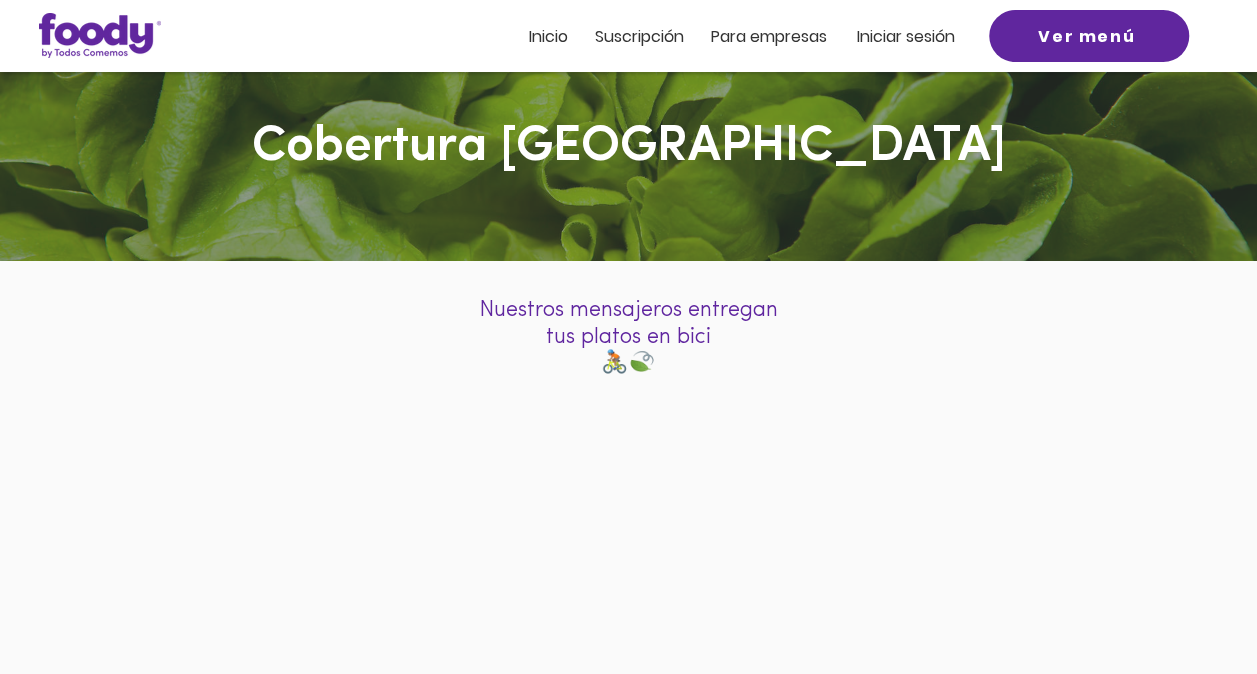scroll, scrollTop: 0, scrollLeft: 0, axis: both 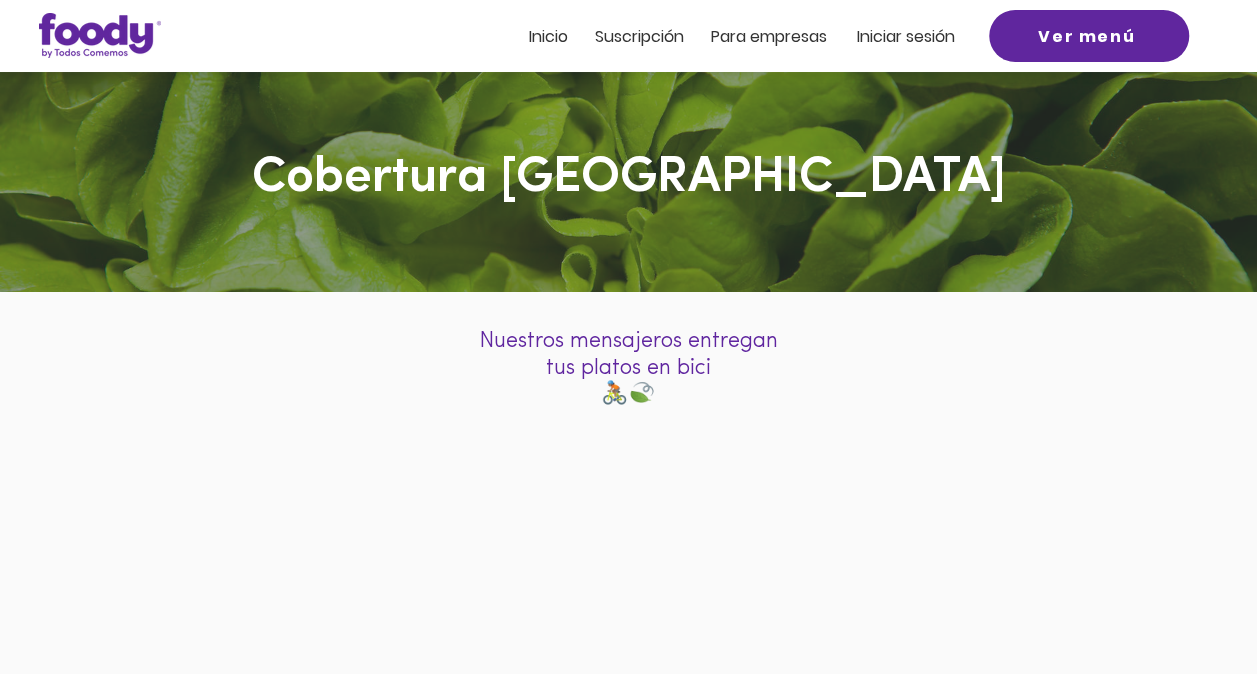 click on "Suscripción" at bounding box center (639, 36) 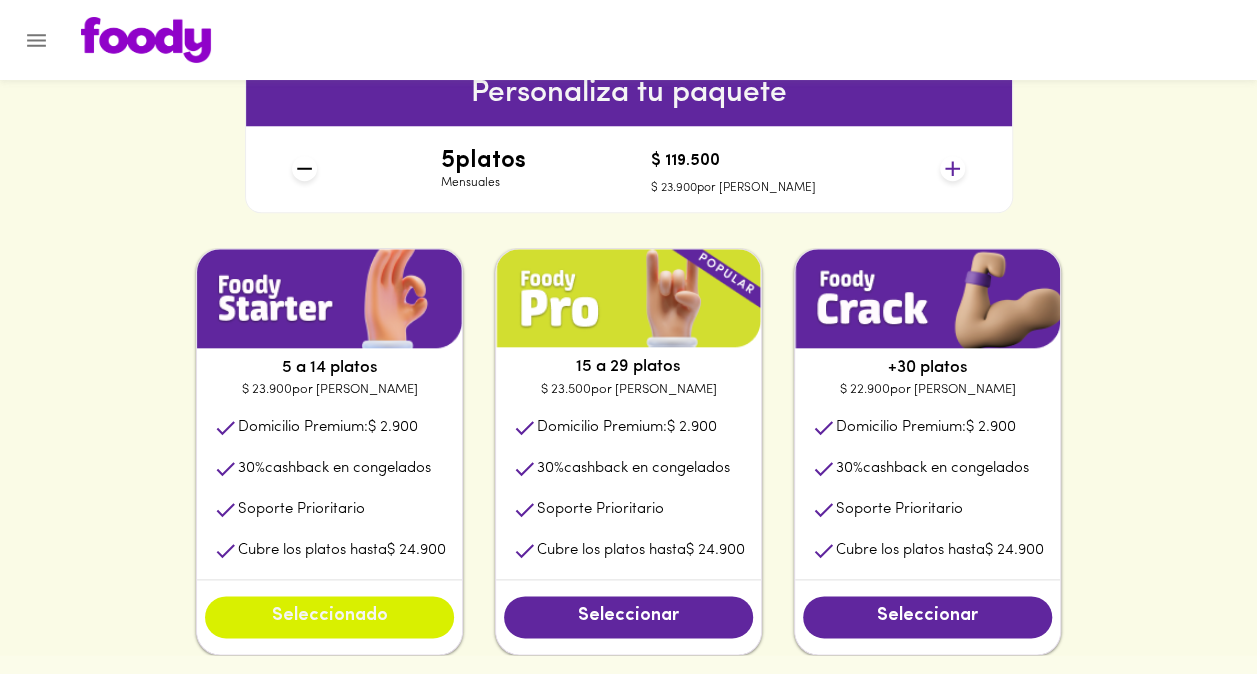 scroll, scrollTop: 900, scrollLeft: 0, axis: vertical 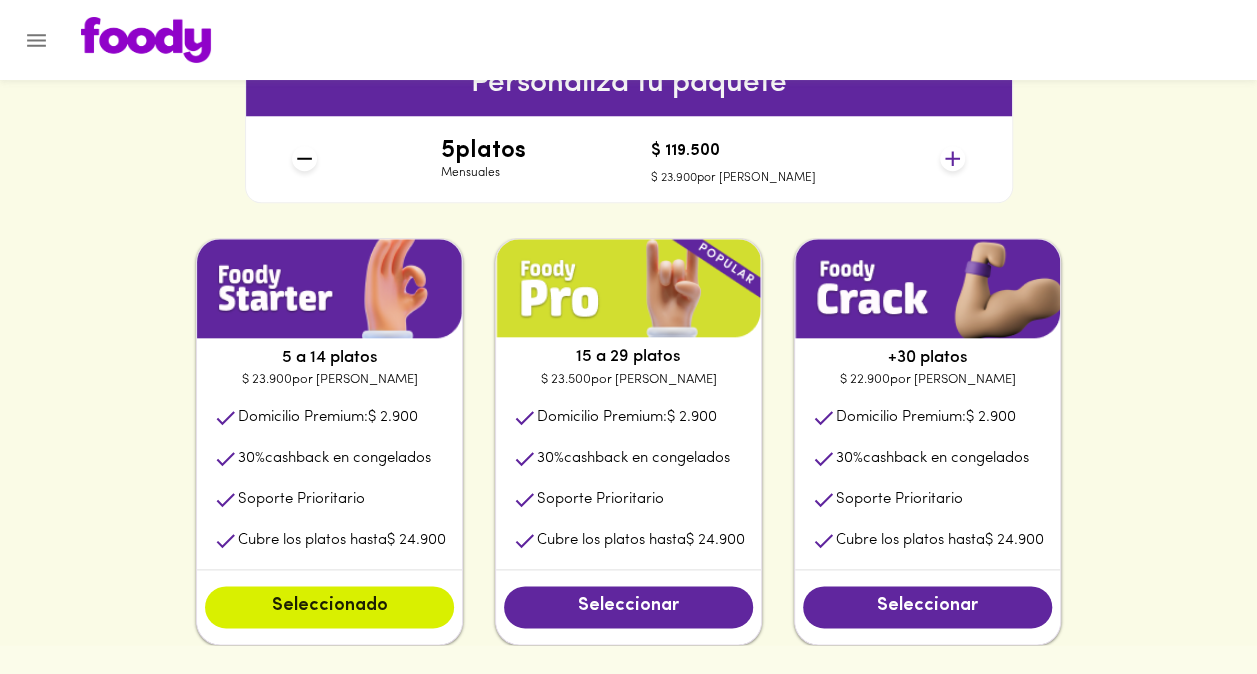 click 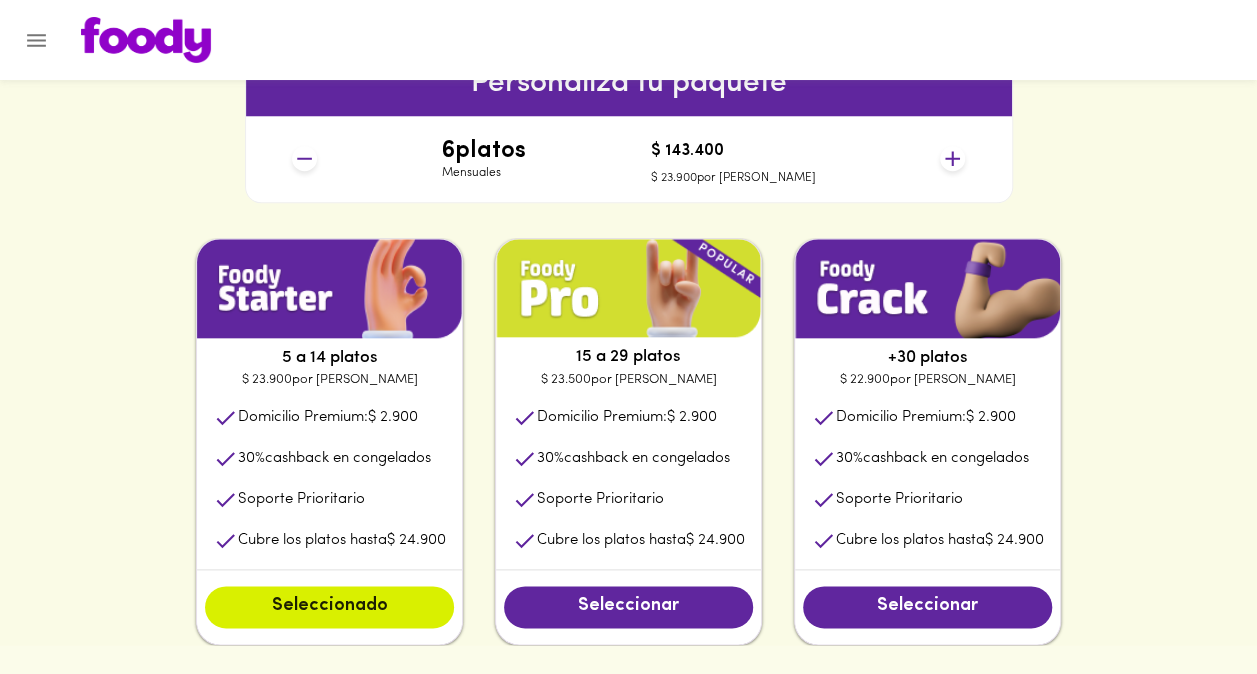 click 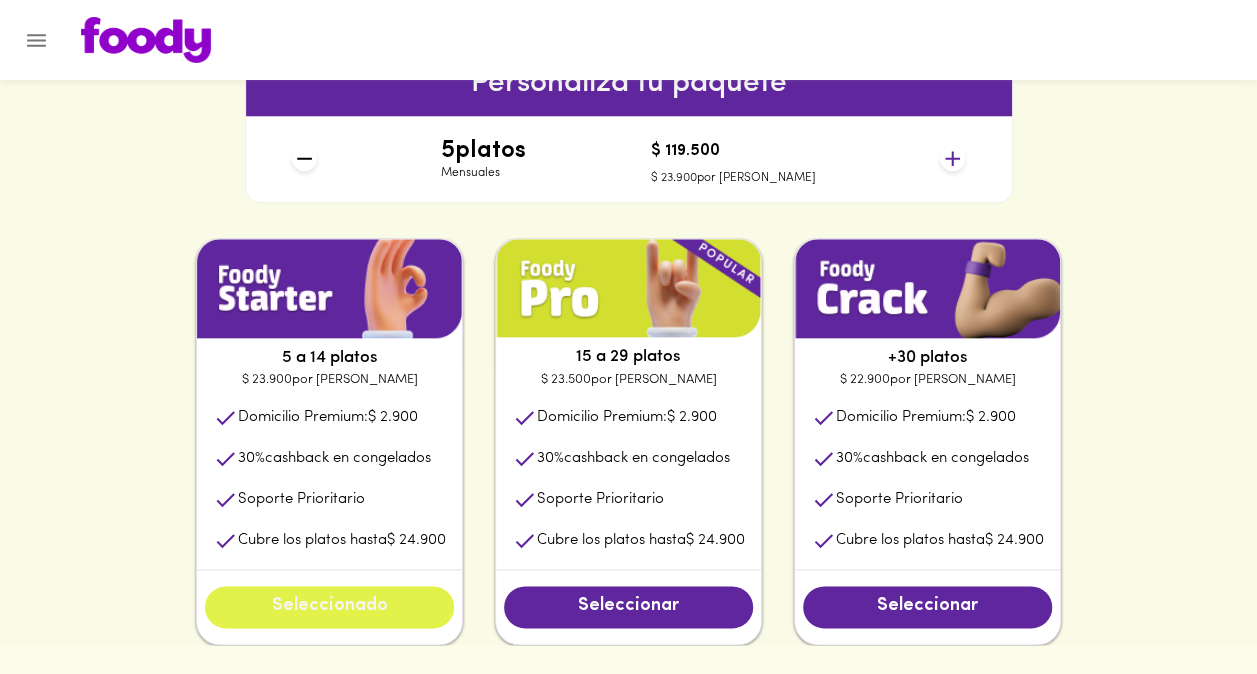 click on "Seleccionado" at bounding box center [329, 607] 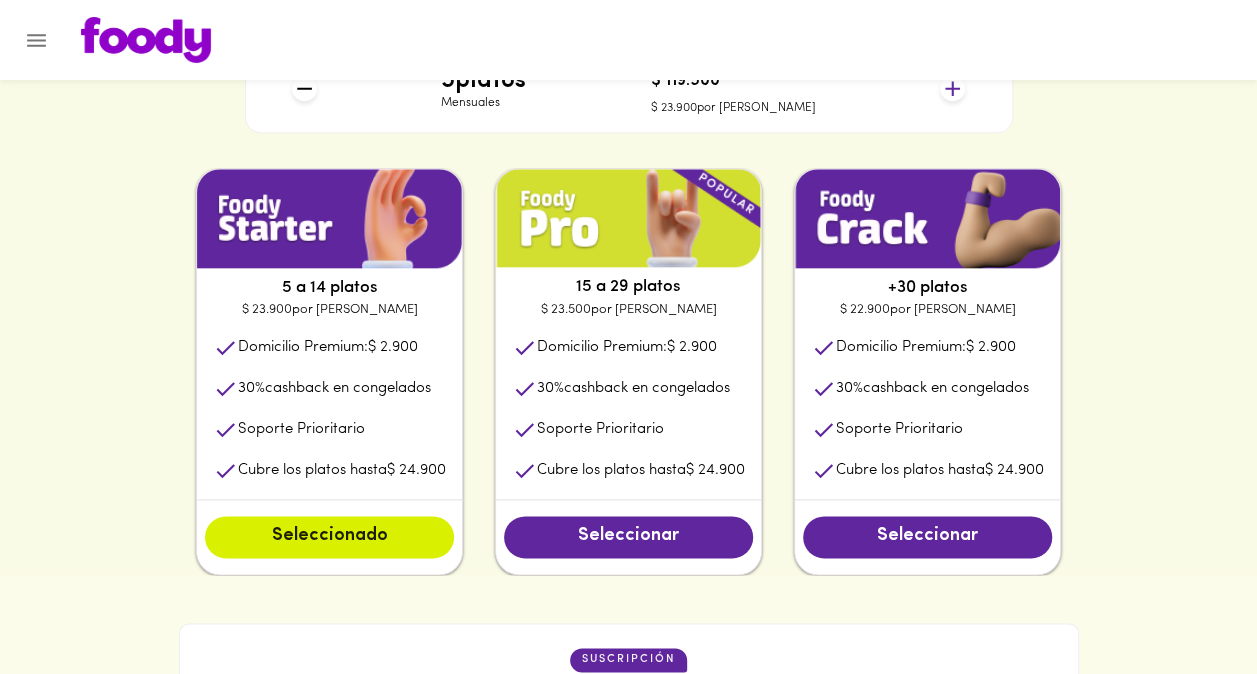 scroll, scrollTop: 1000, scrollLeft: 0, axis: vertical 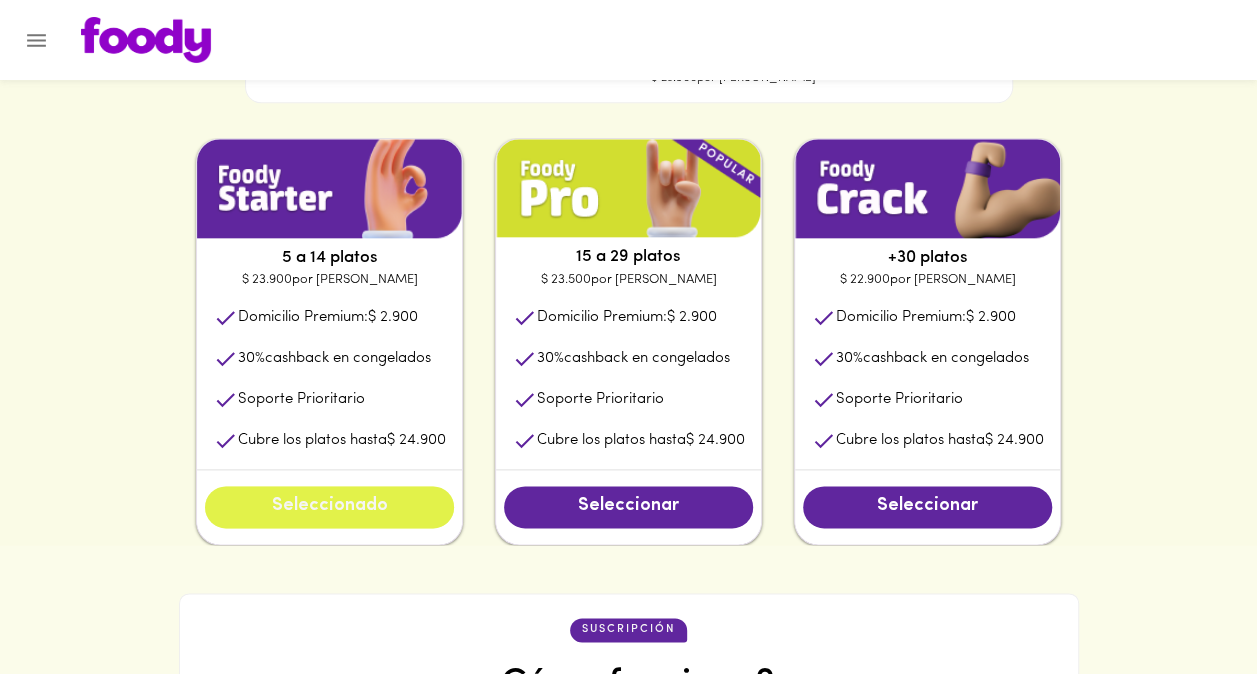 click on "Seleccionado" at bounding box center (329, 507) 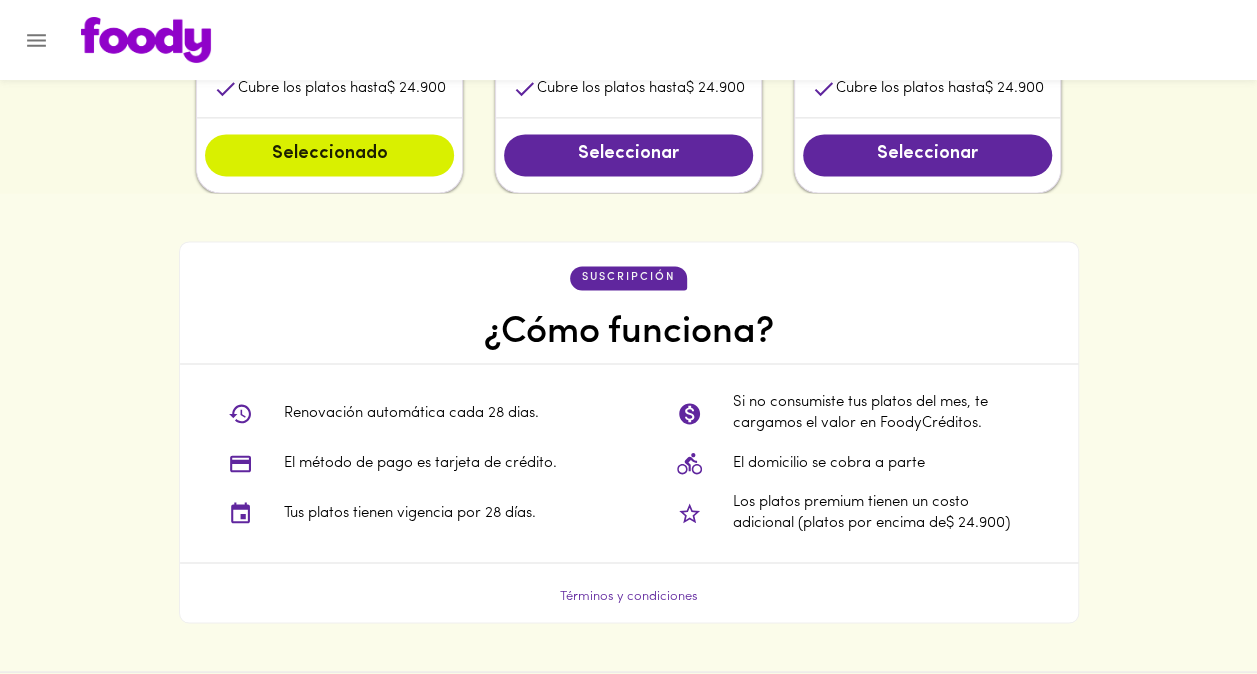 scroll, scrollTop: 1400, scrollLeft: 0, axis: vertical 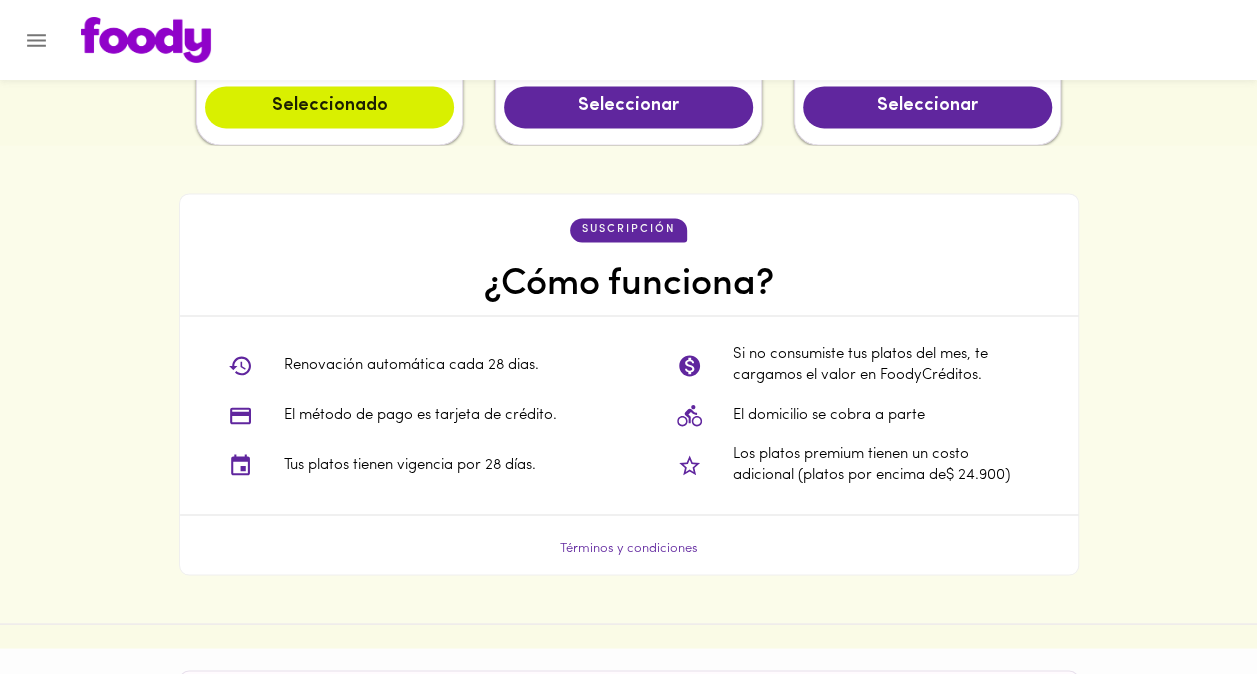 click on "Tus platos tienen vigencia por 28 días." at bounding box center (404, 465) 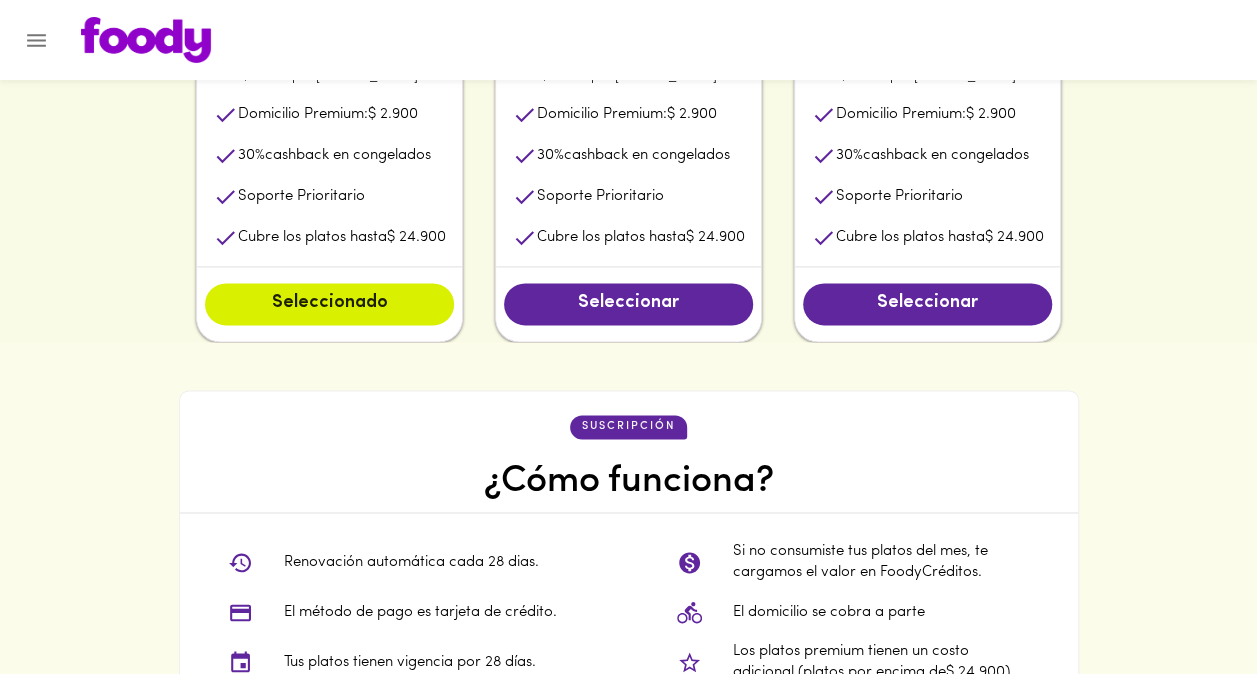 scroll, scrollTop: 1200, scrollLeft: 0, axis: vertical 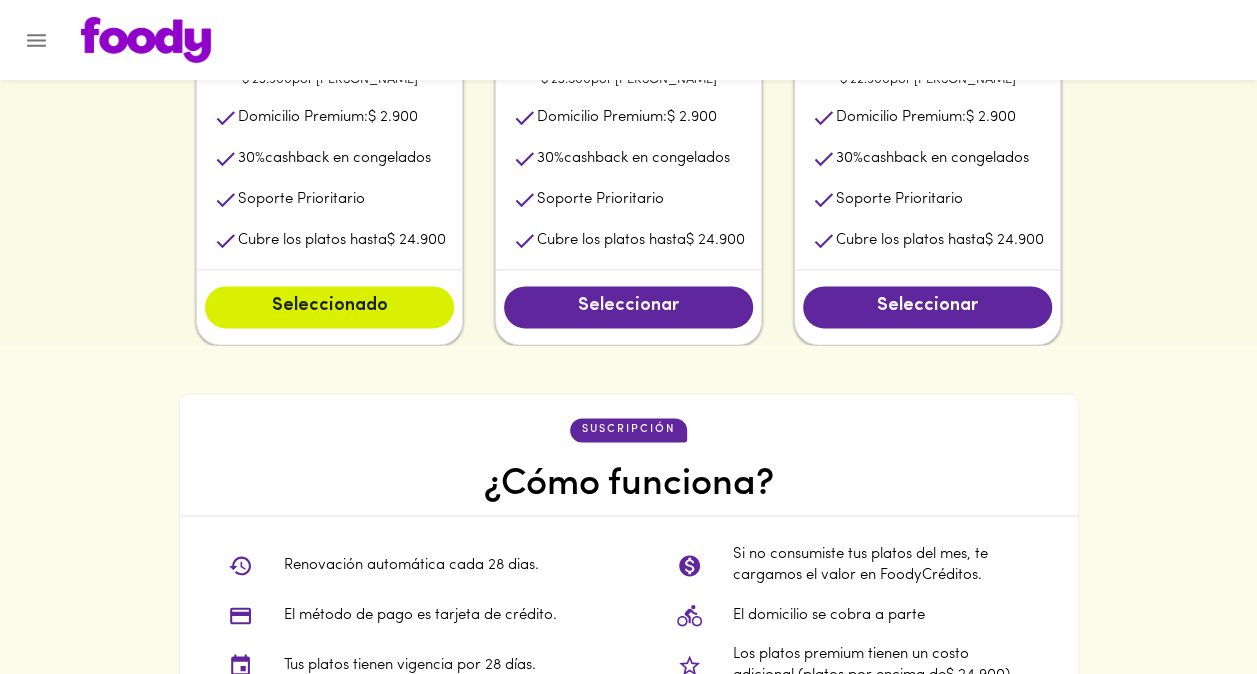click on "Seleccionar" at bounding box center [628, 307] 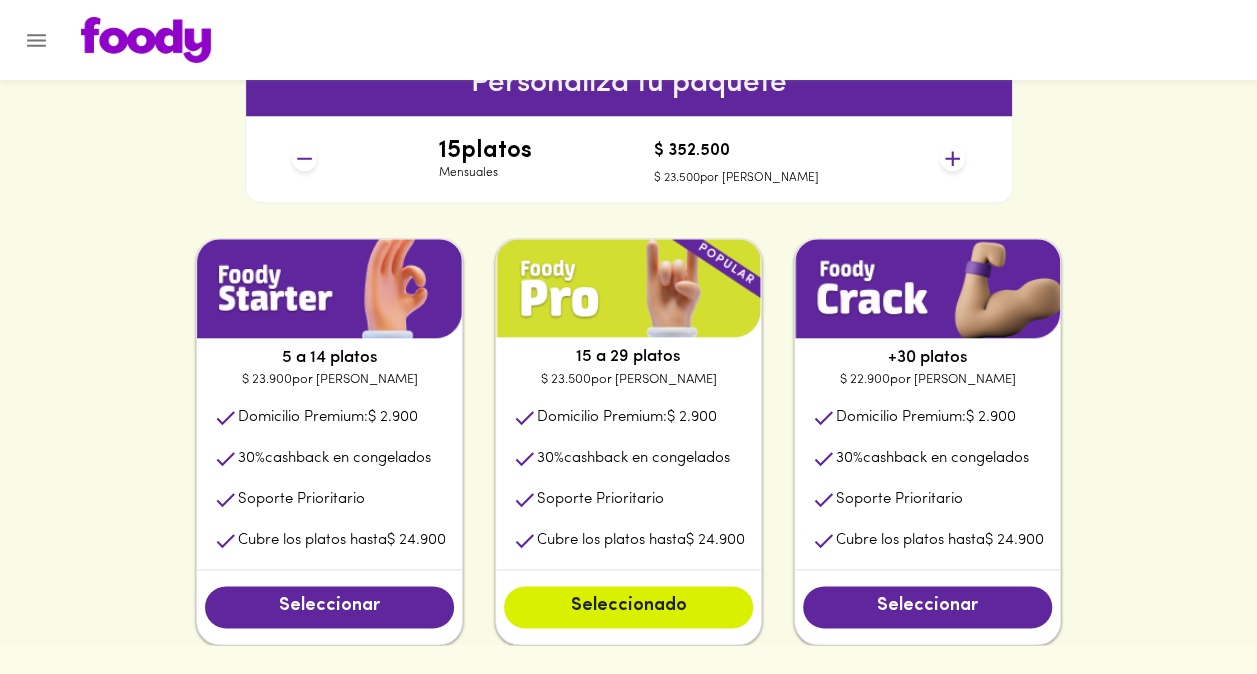 scroll, scrollTop: 1200, scrollLeft: 0, axis: vertical 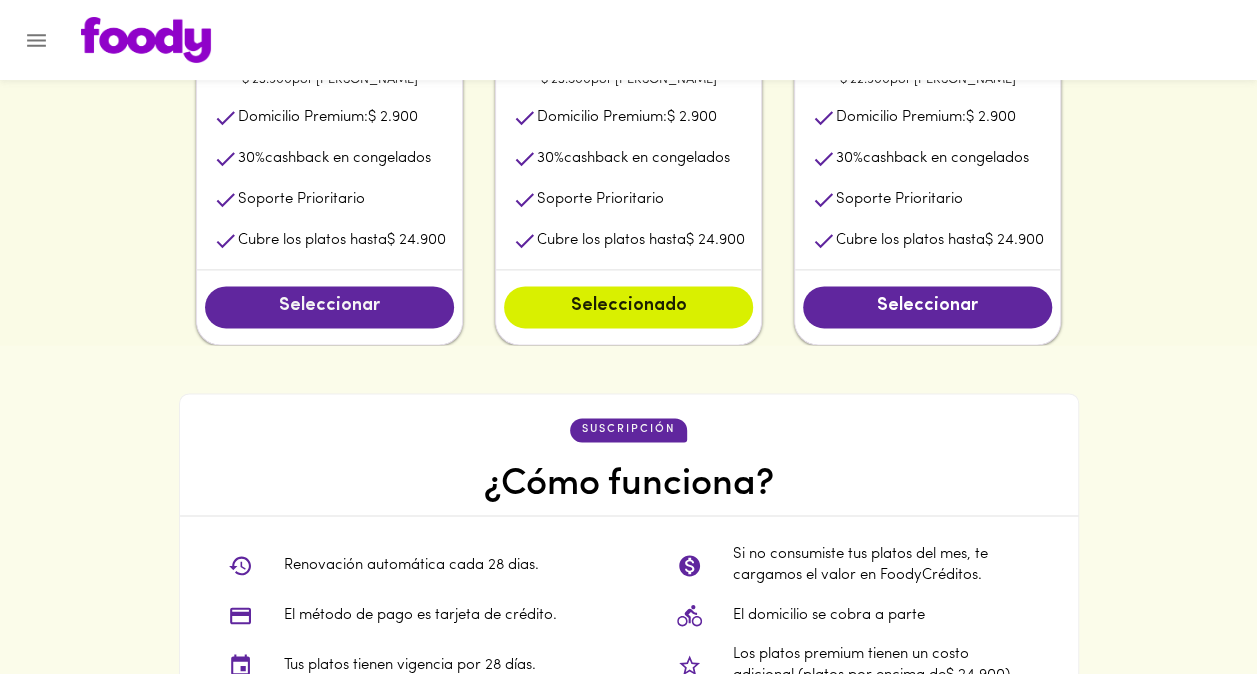 click on "Seleccionar" at bounding box center (329, 307) 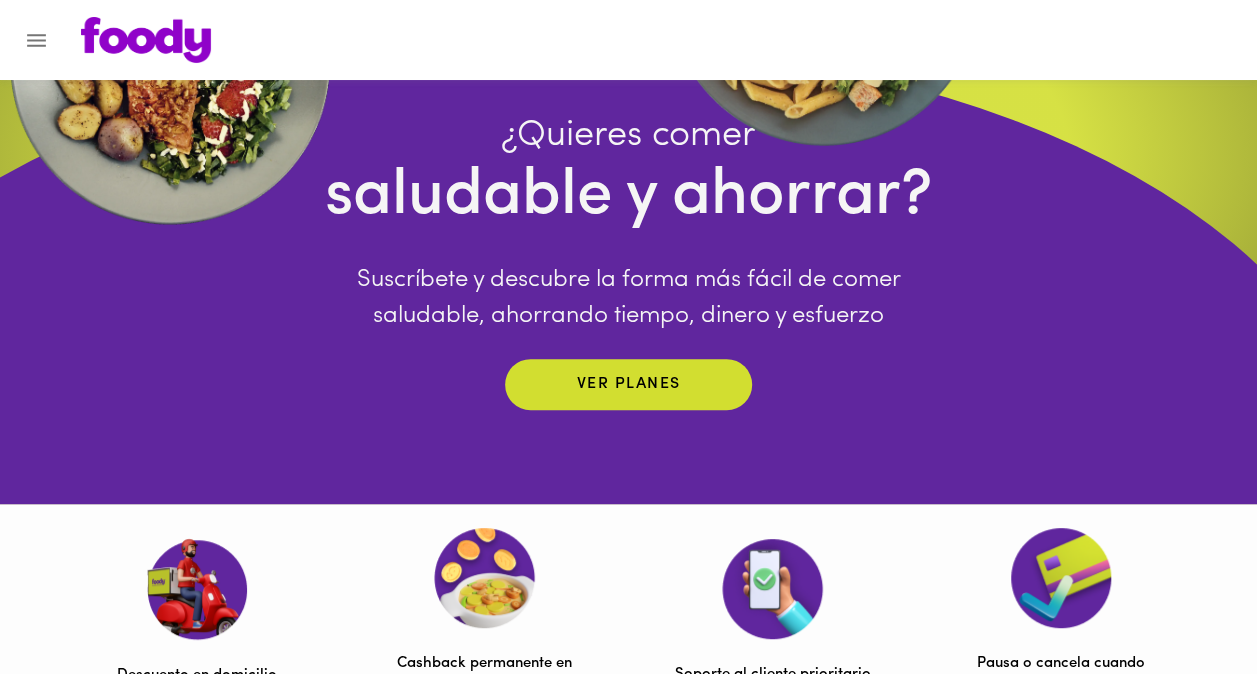 scroll, scrollTop: 0, scrollLeft: 0, axis: both 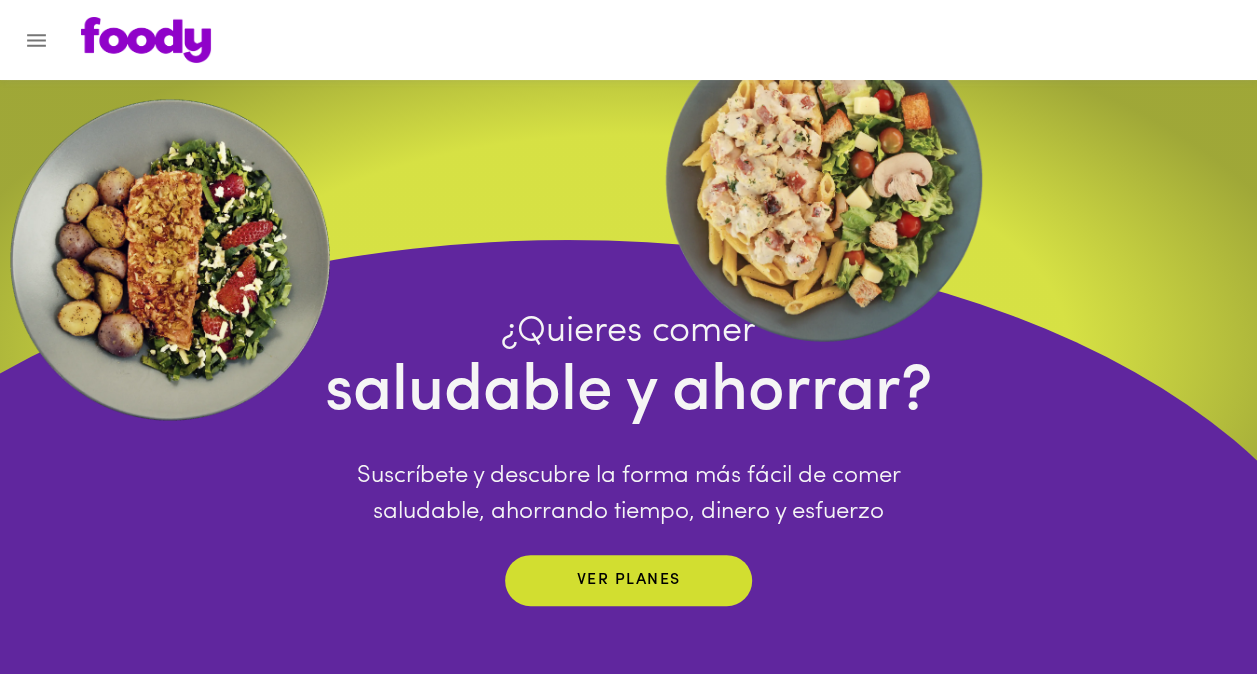 click 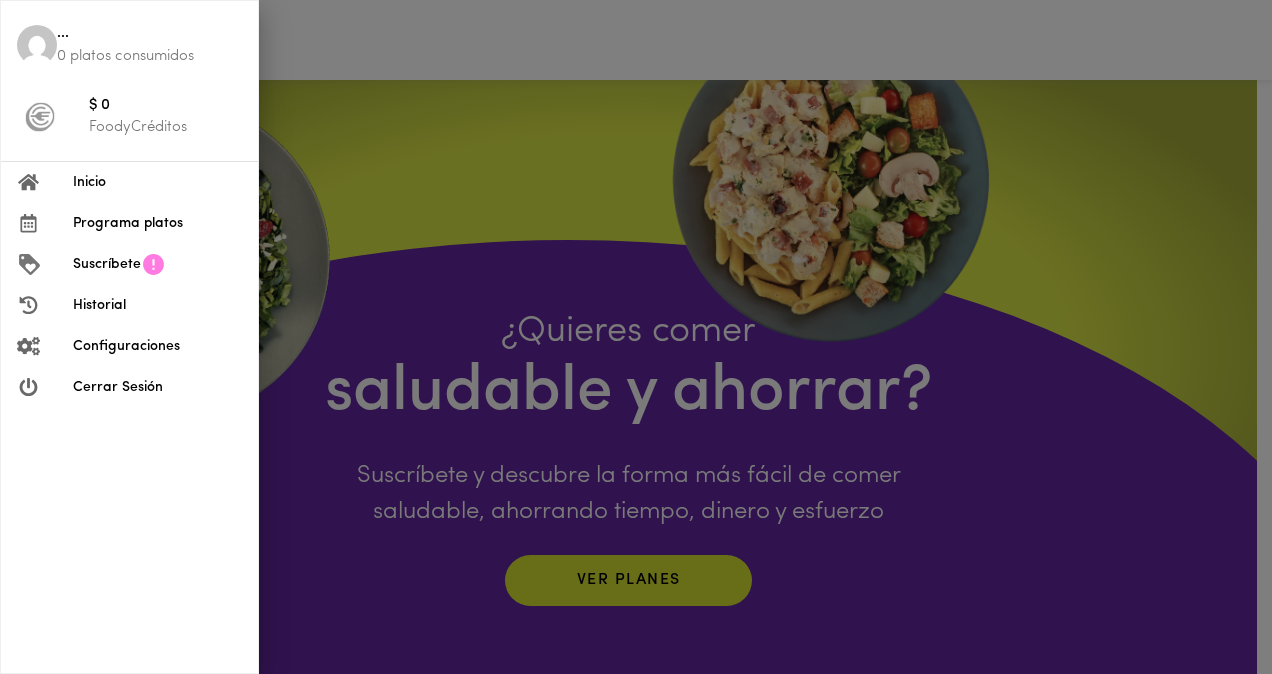 click on "Programa platos" at bounding box center [157, 223] 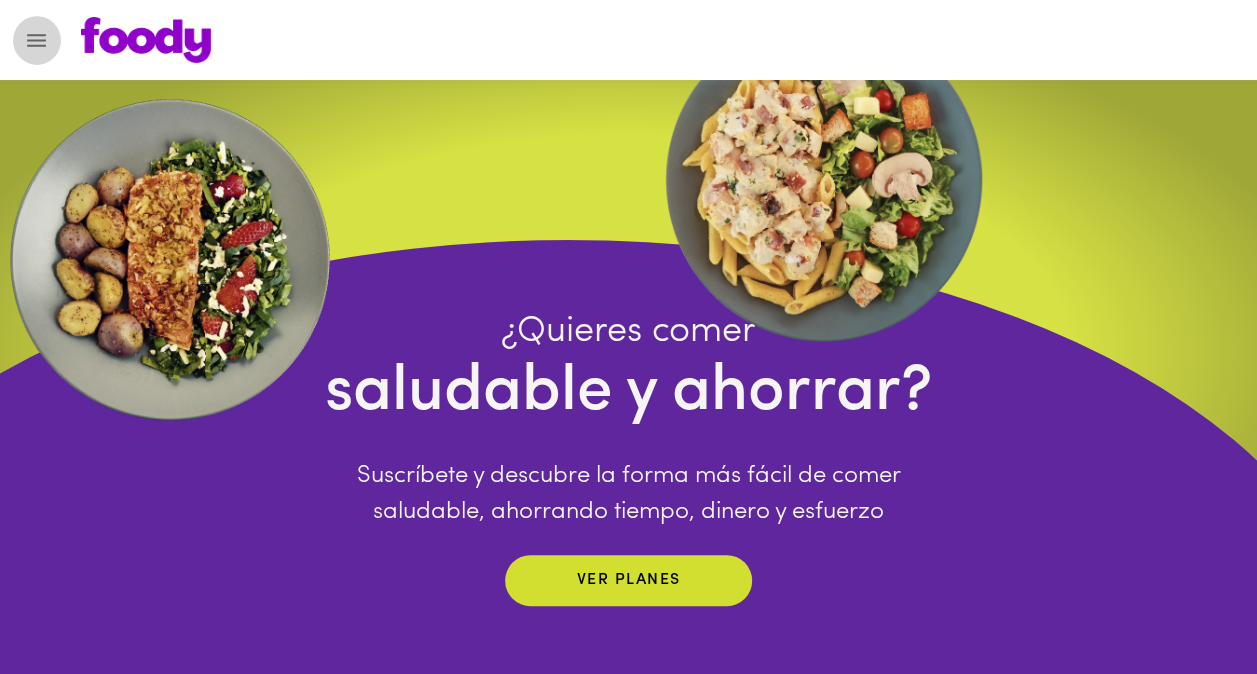 click at bounding box center [36, 40] 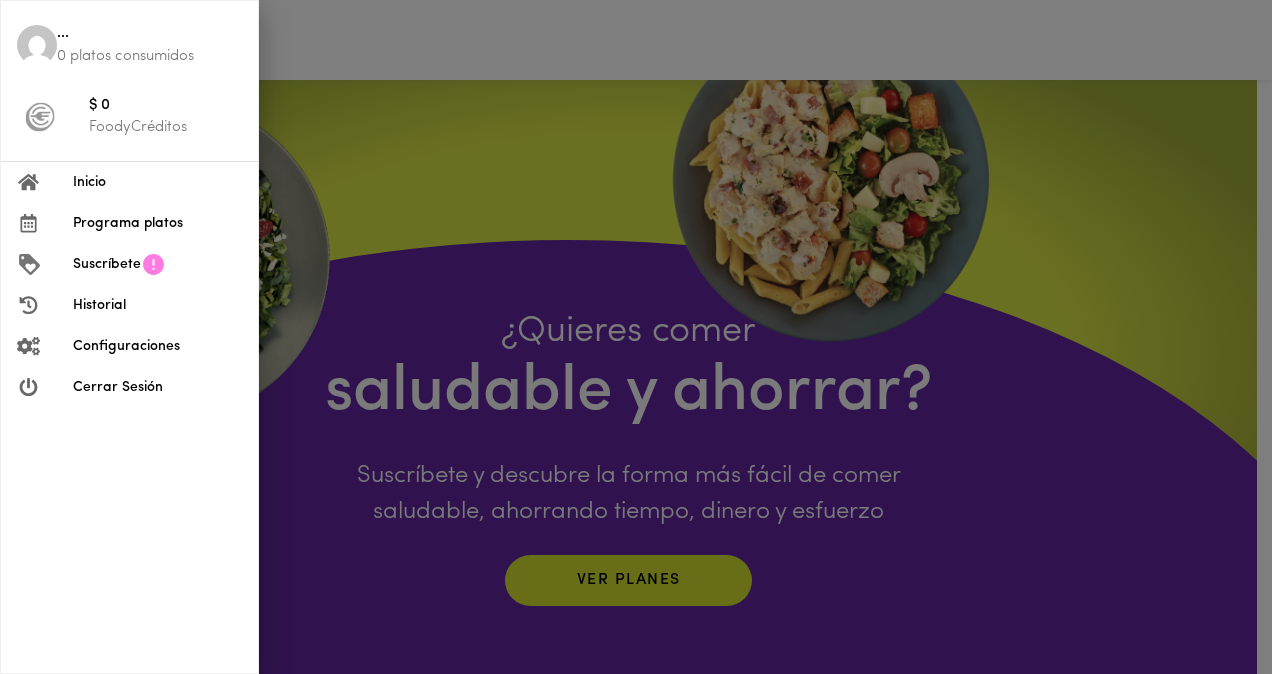 click at bounding box center (37, 45) 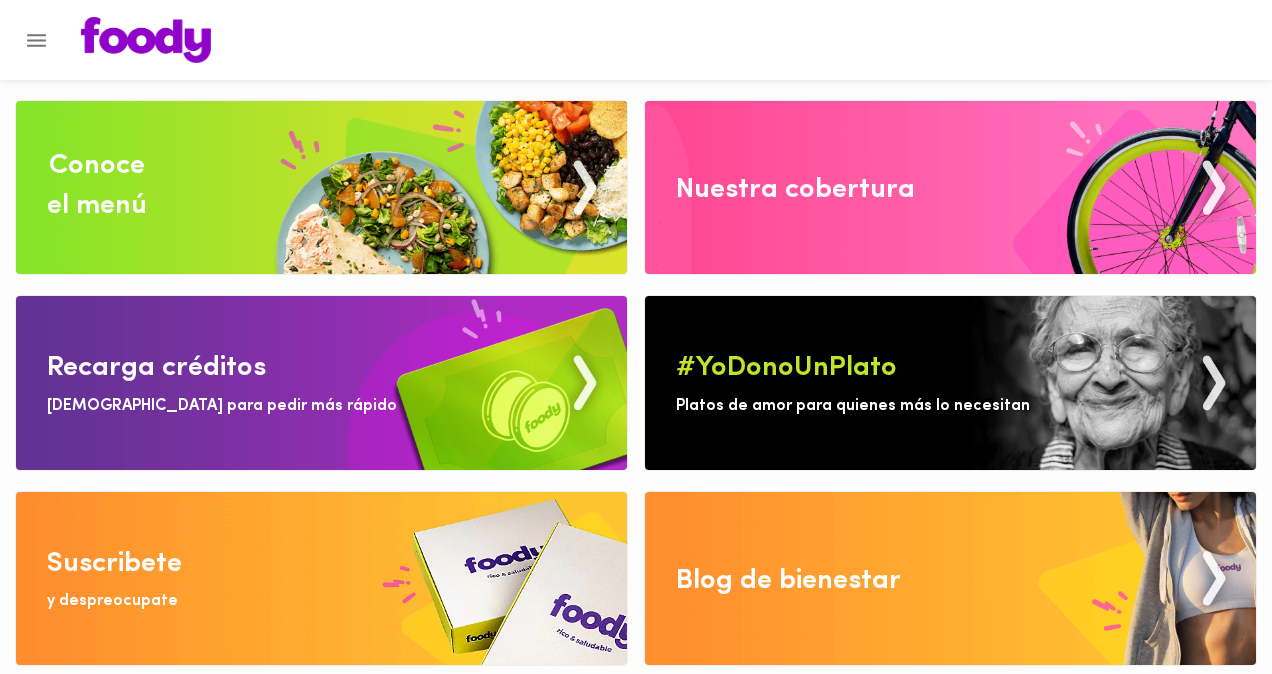 click at bounding box center (321, 187) 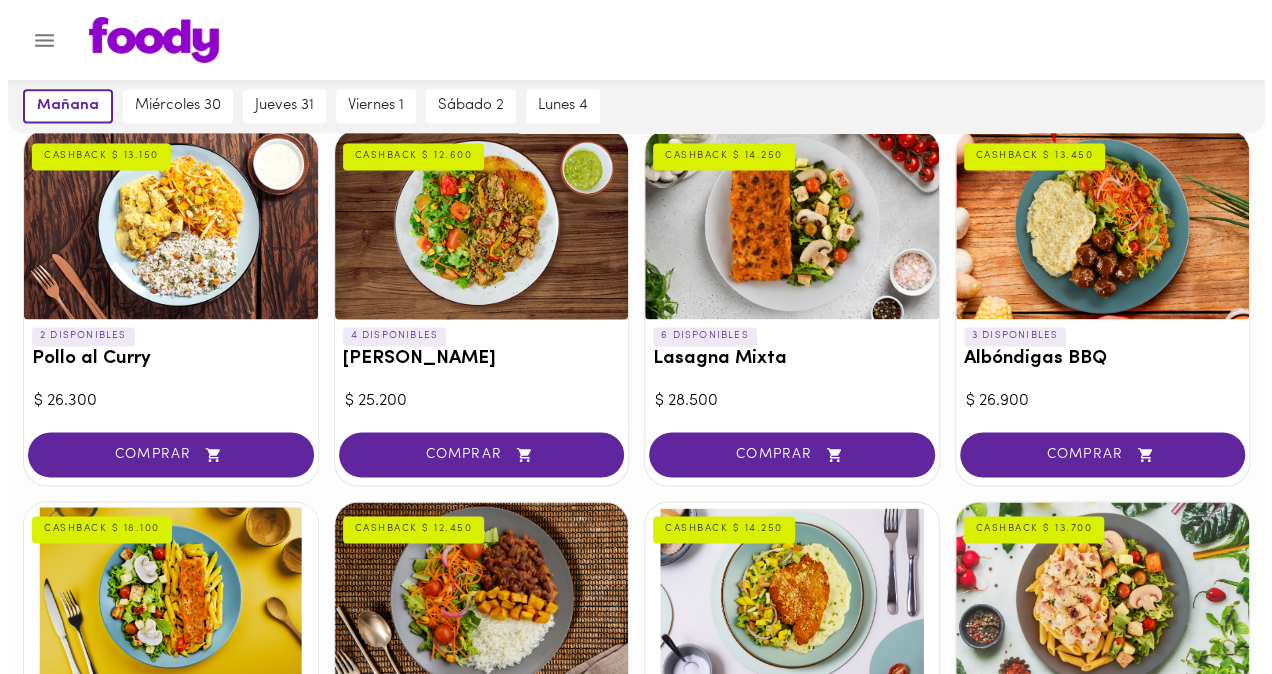 scroll, scrollTop: 1500, scrollLeft: 0, axis: vertical 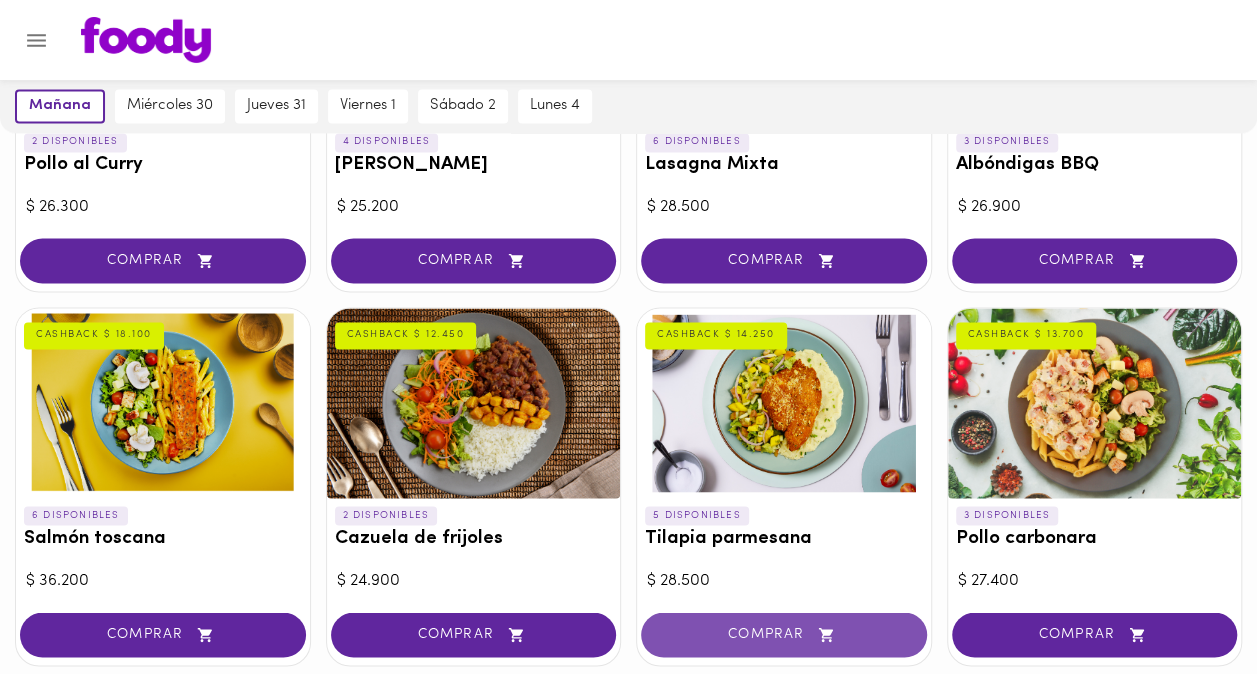 click on "COMPRAR" at bounding box center (784, 634) 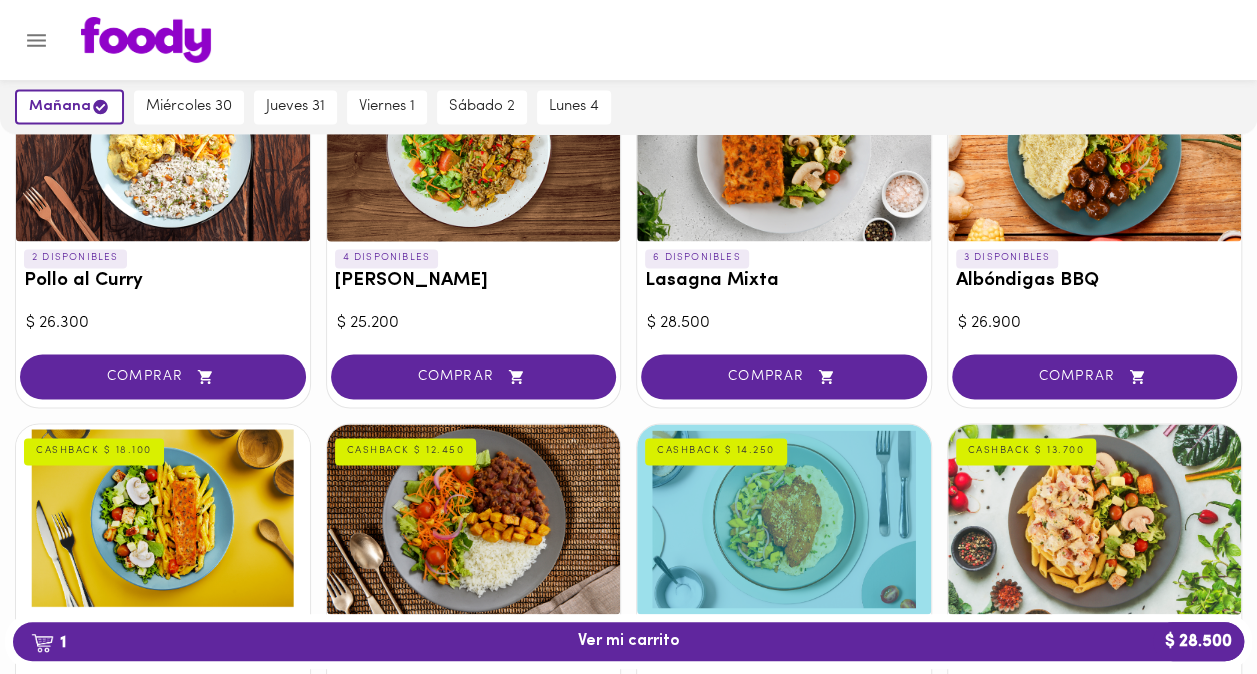 scroll, scrollTop: 1301, scrollLeft: 0, axis: vertical 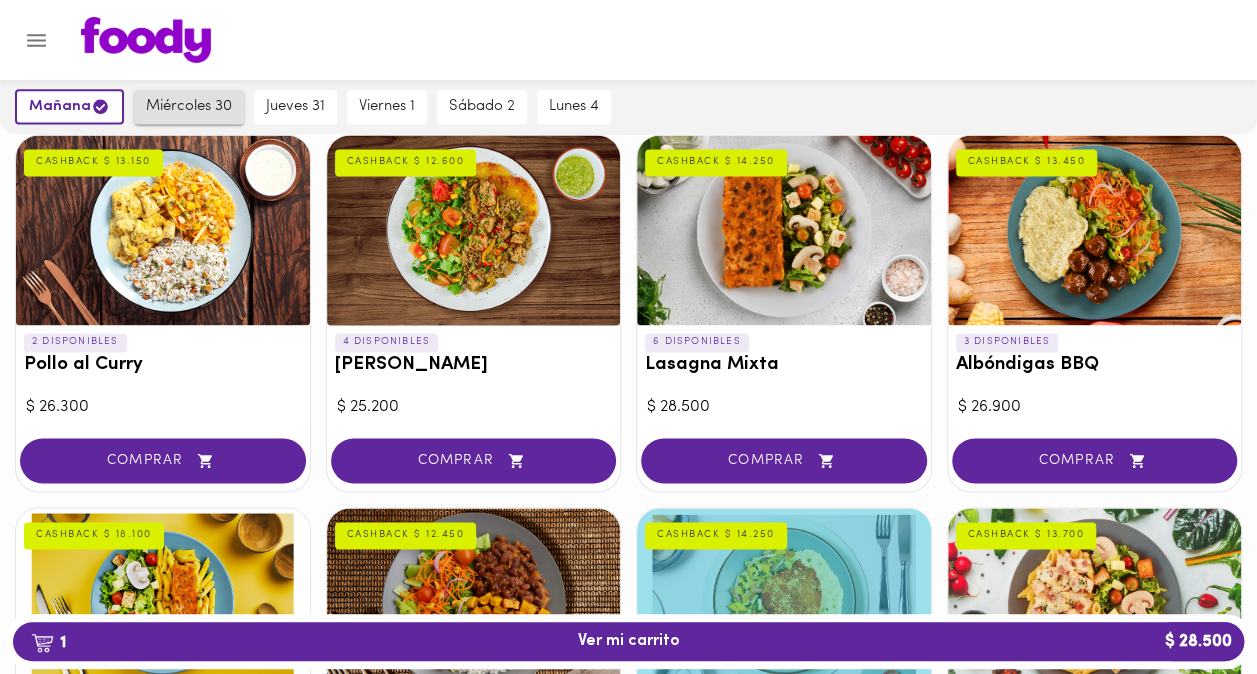 click on "miércoles 30" at bounding box center [189, 107] 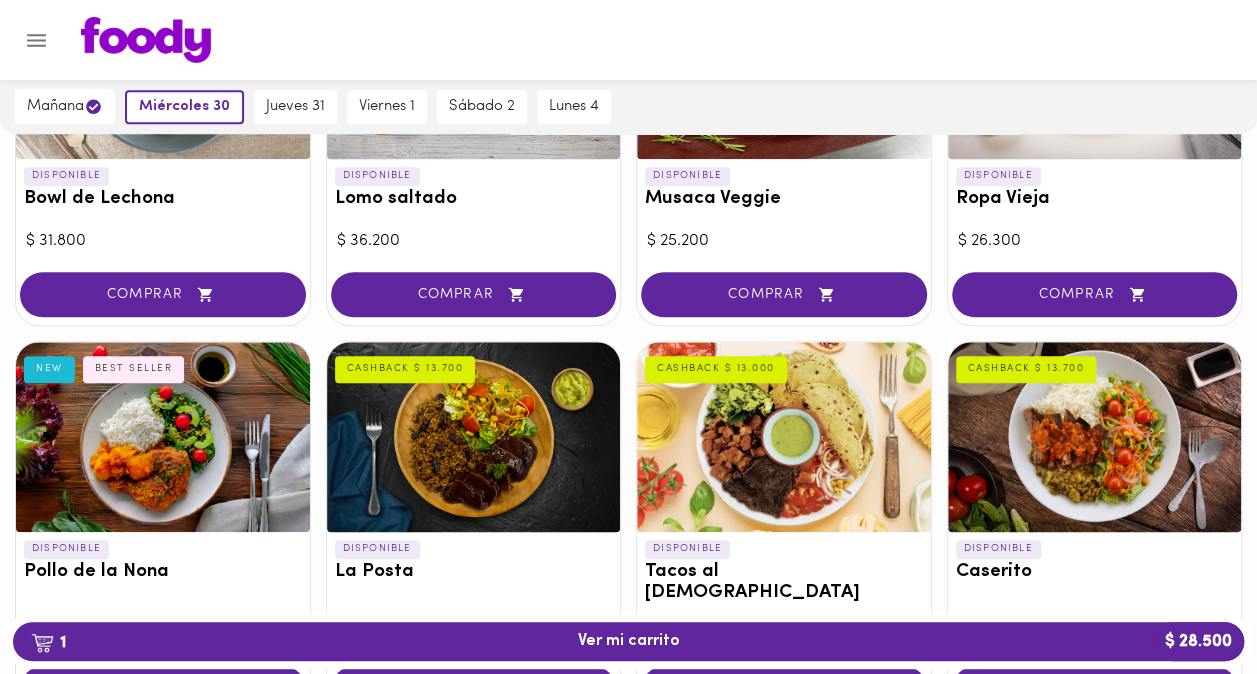 scroll, scrollTop: 800, scrollLeft: 0, axis: vertical 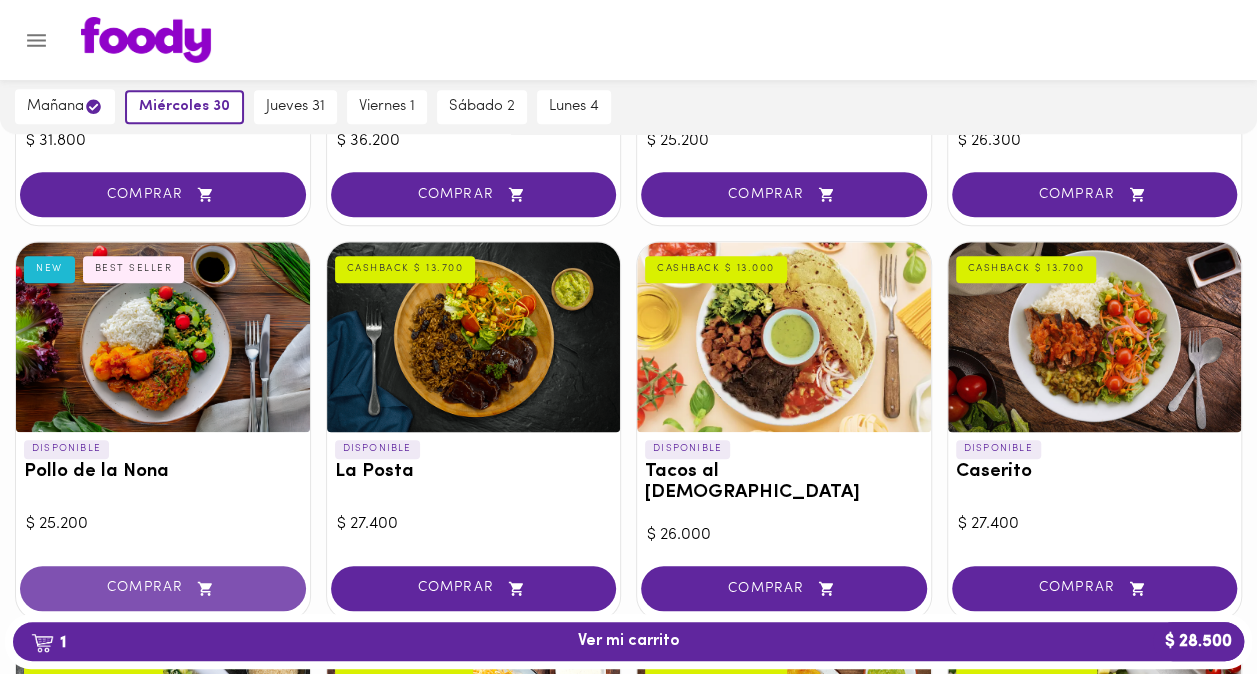 click on "COMPRAR" at bounding box center [163, 588] 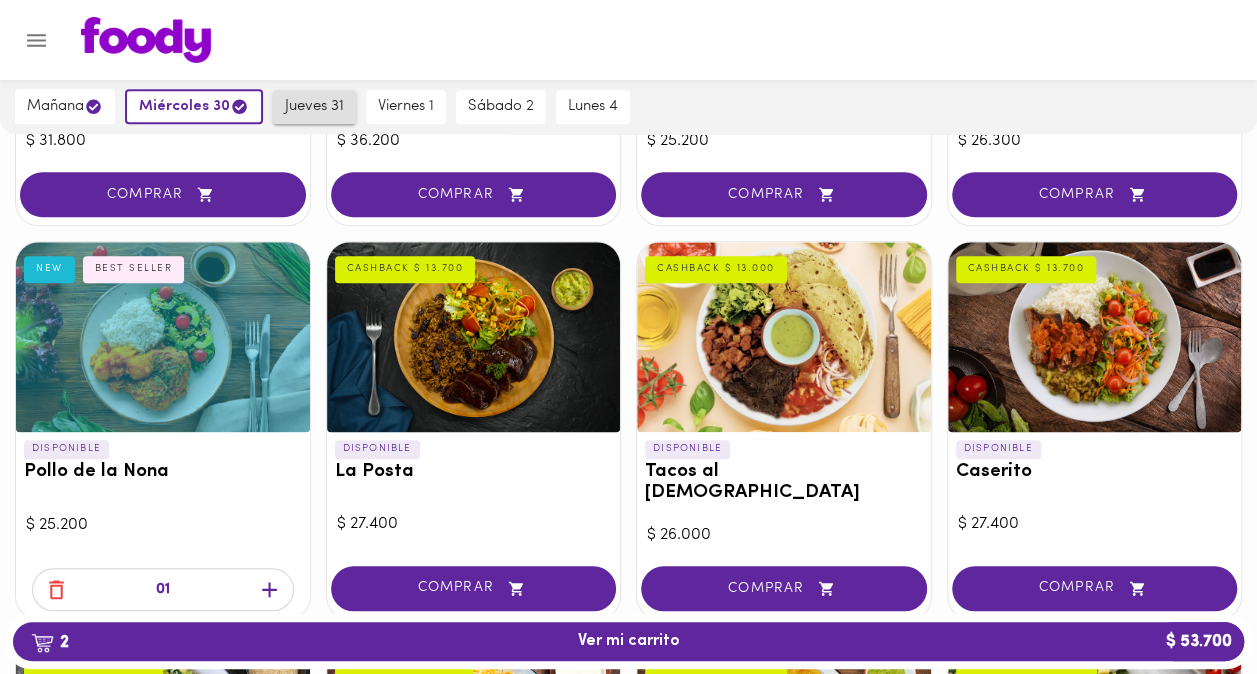 click on "jueves 31" at bounding box center (314, 107) 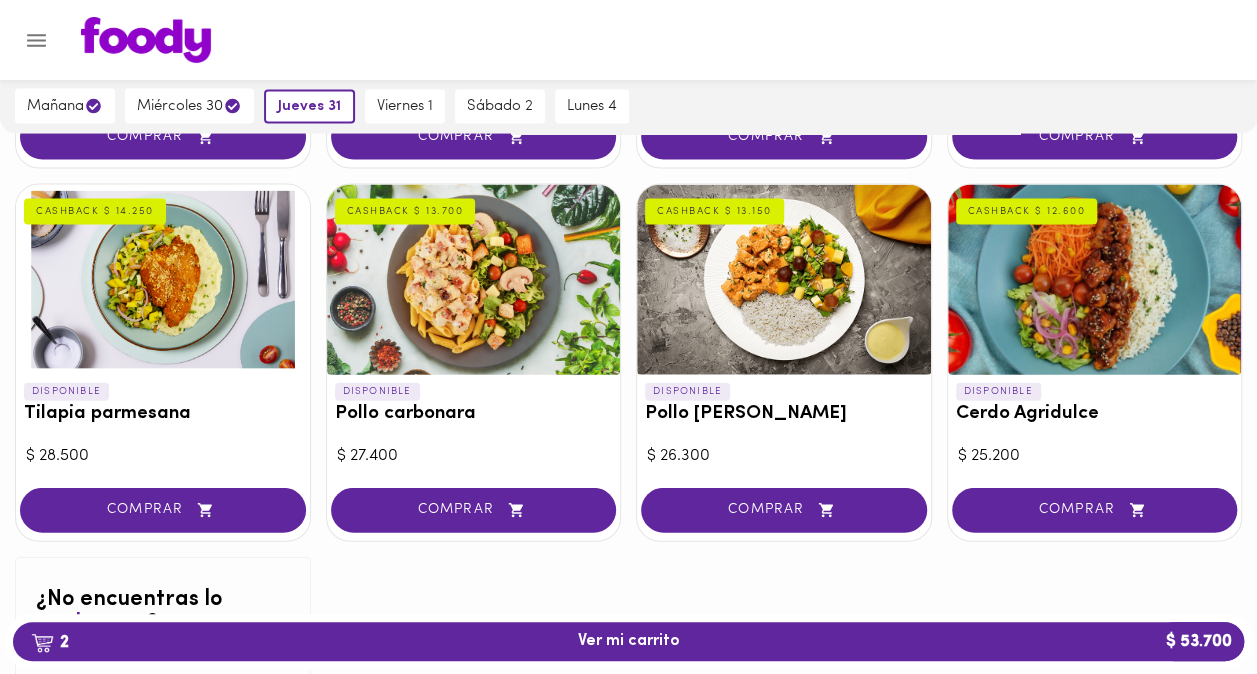 scroll, scrollTop: 2000, scrollLeft: 0, axis: vertical 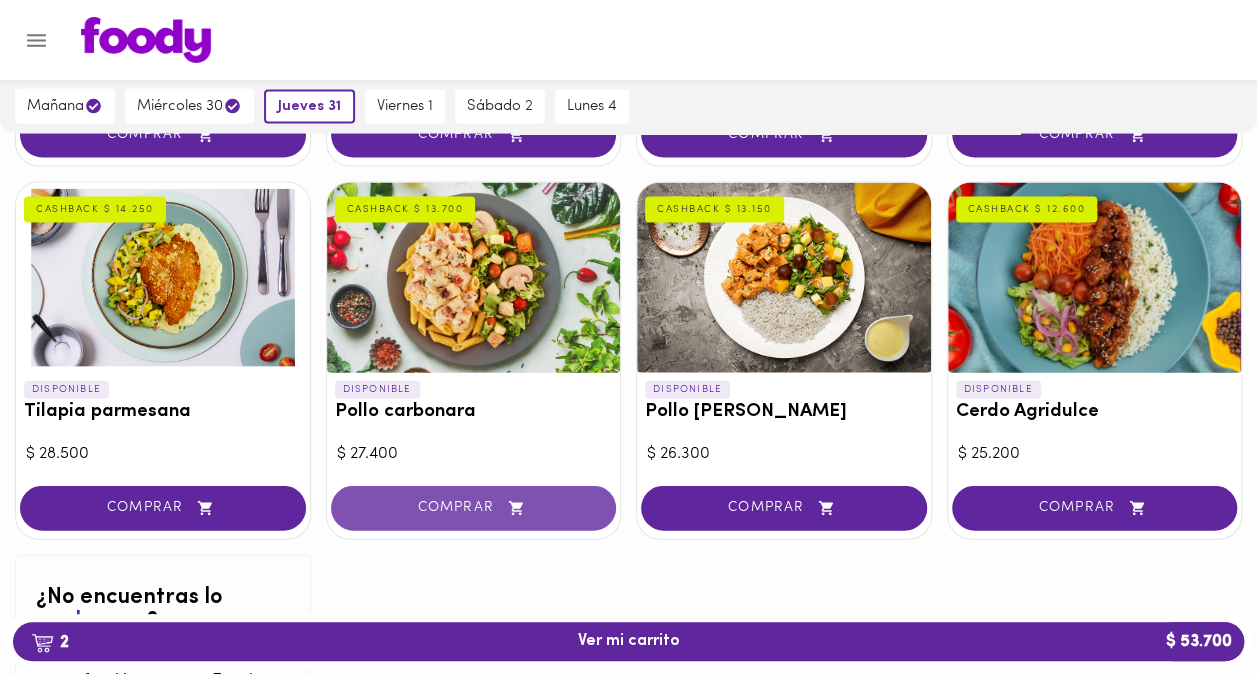click on "COMPRAR" at bounding box center (474, 508) 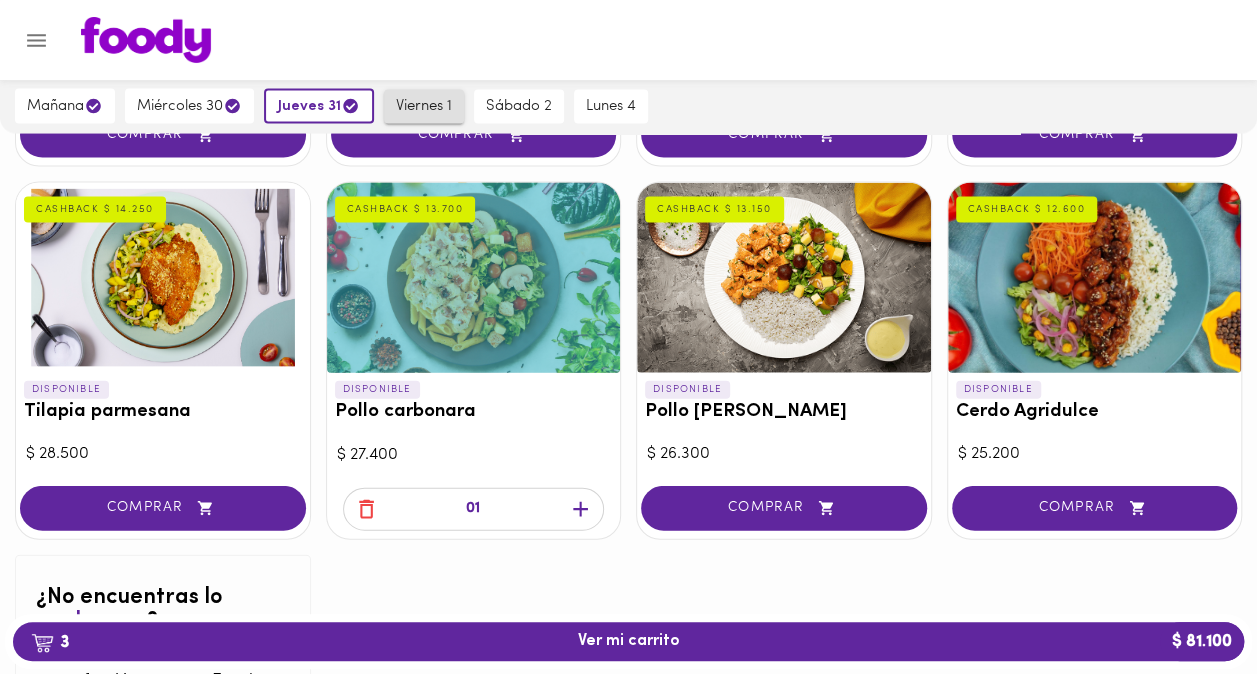 click on "viernes 1" at bounding box center (424, 107) 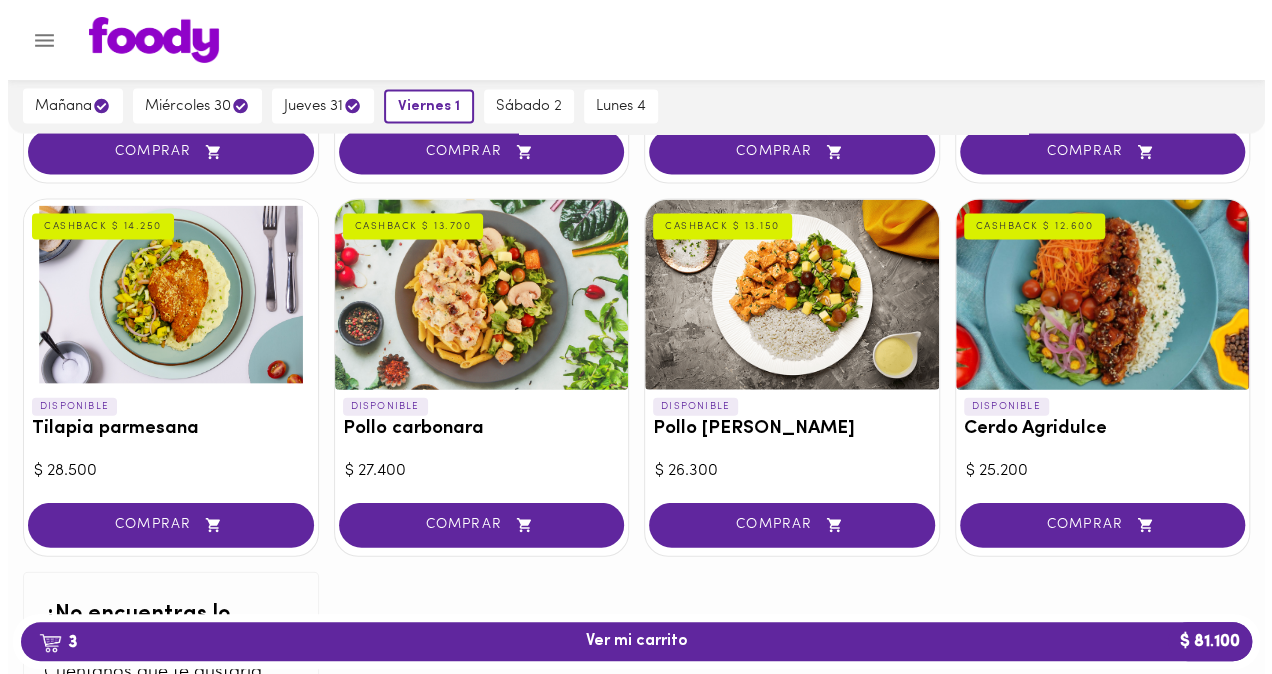 scroll, scrollTop: 1971, scrollLeft: 0, axis: vertical 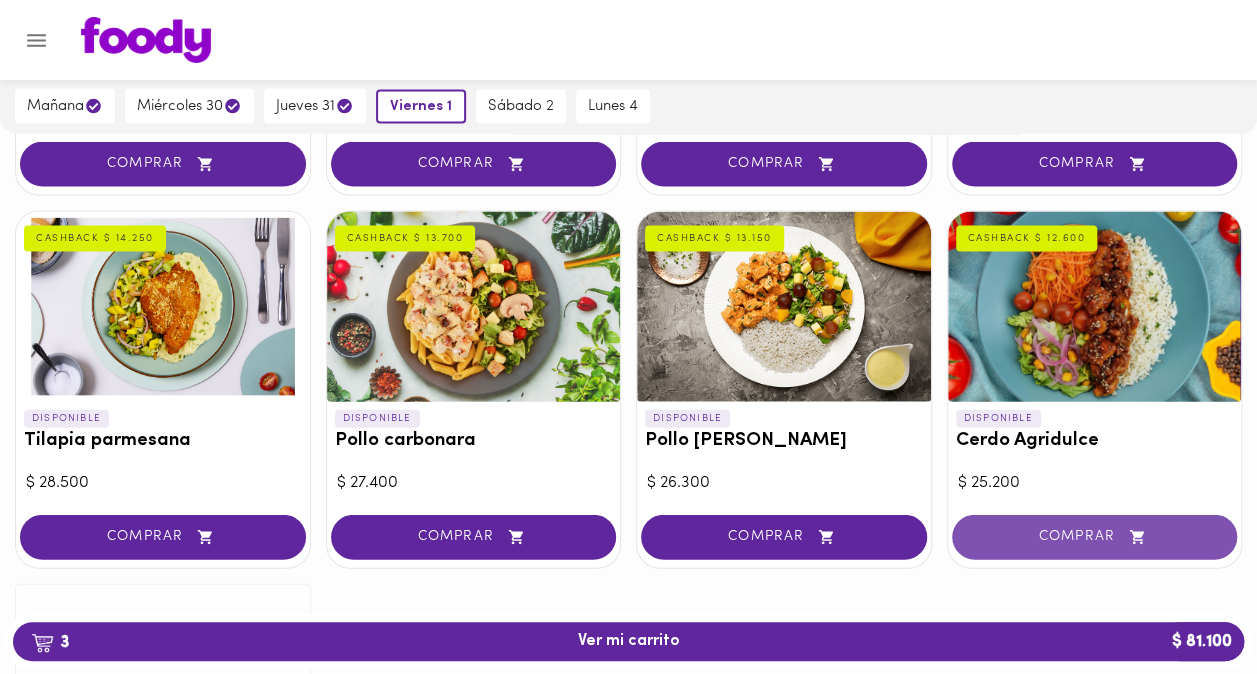 click on "COMPRAR" at bounding box center [1095, 537] 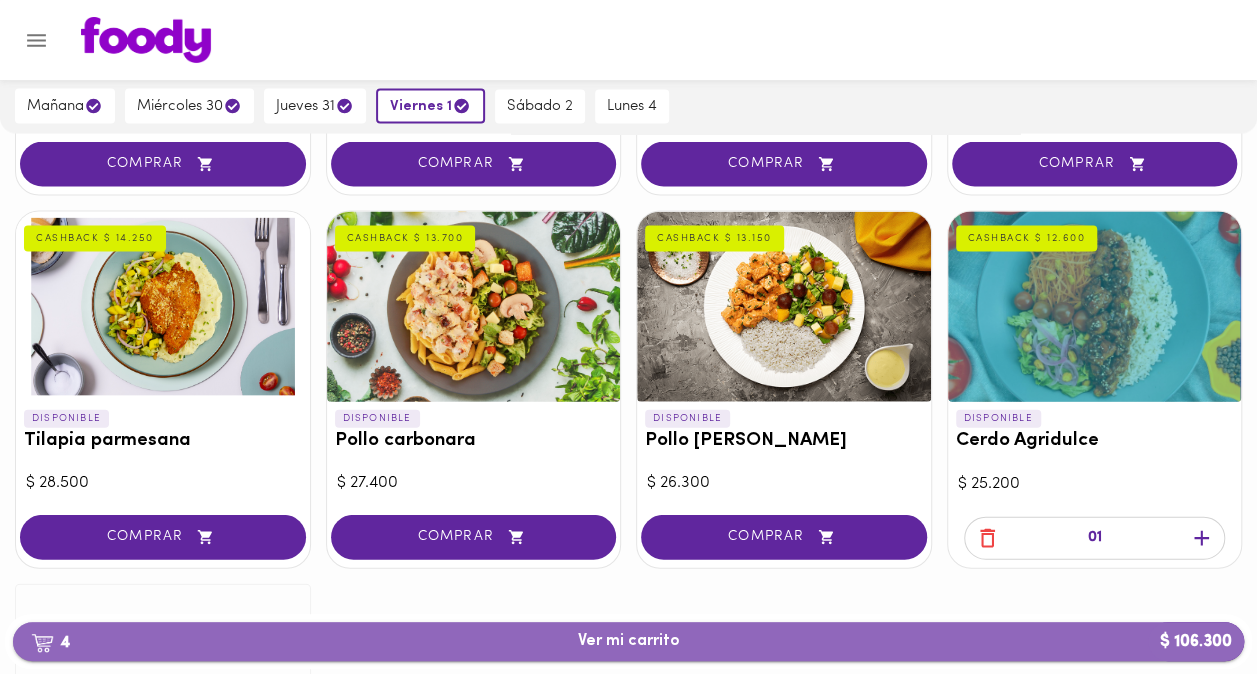 click on "4 Ver mi carrito $ 106.300" at bounding box center [628, 641] 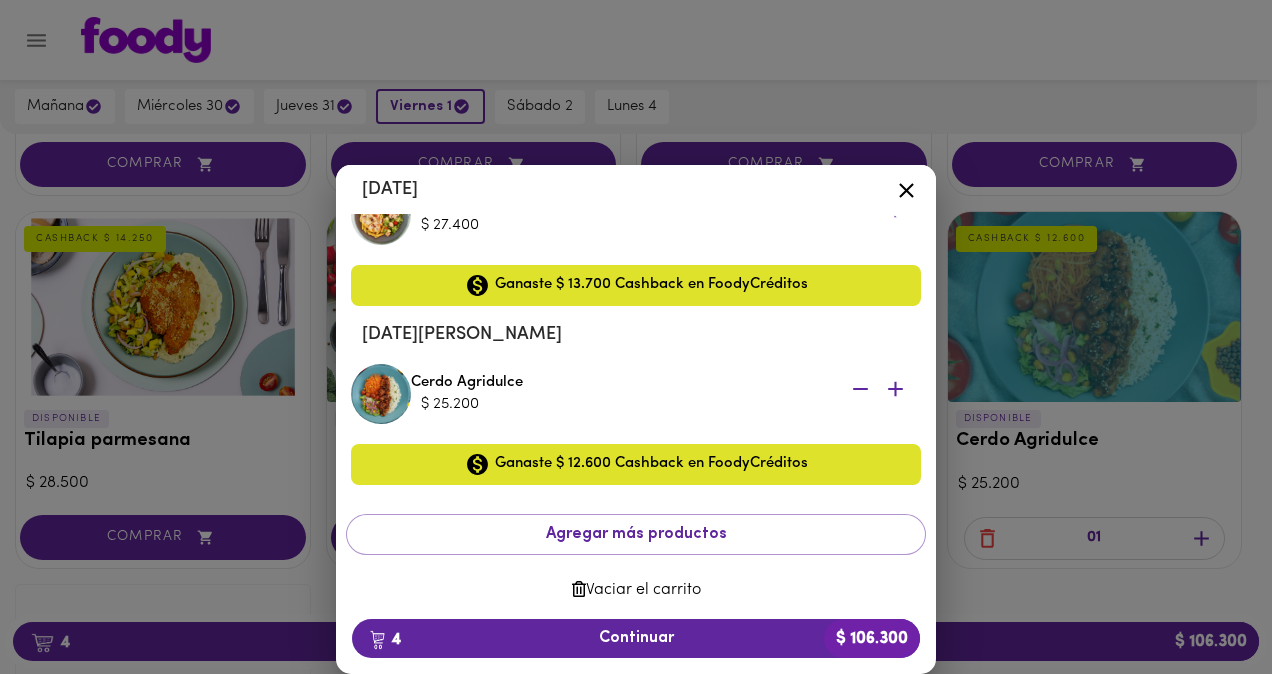 scroll, scrollTop: 416, scrollLeft: 0, axis: vertical 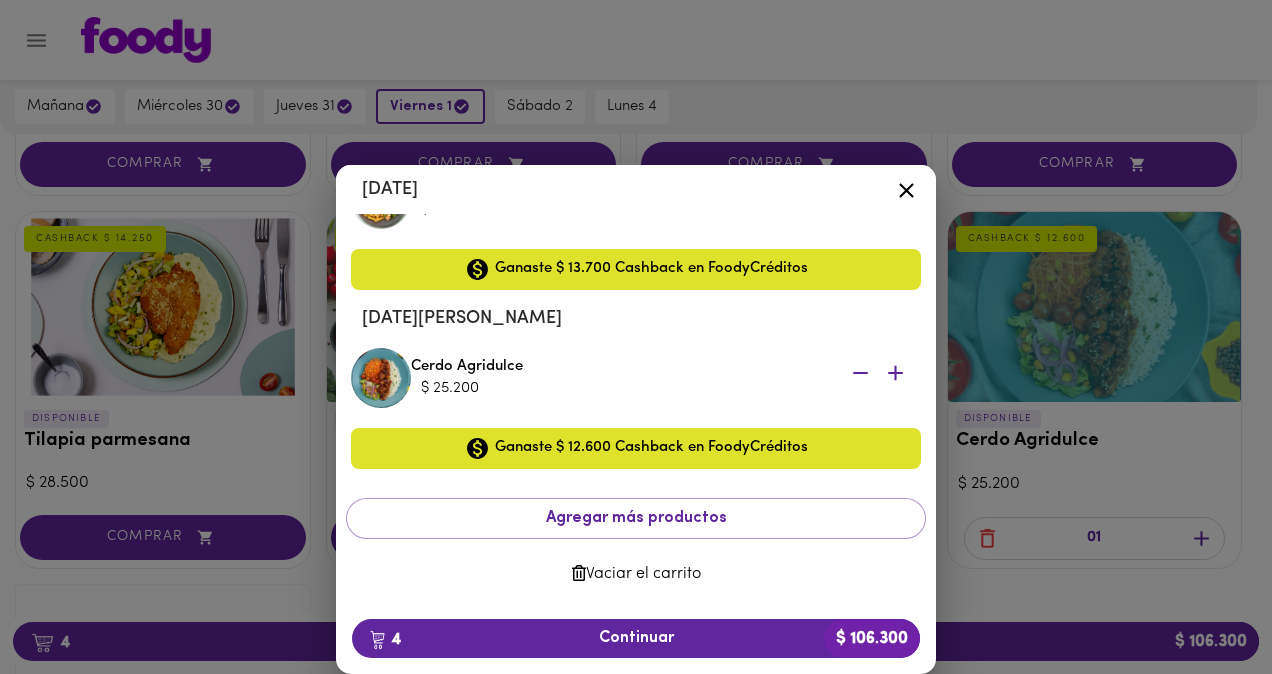 click on "Ganaste $ 12.600 Cashback en FoodyCréditos" at bounding box center (636, 448) 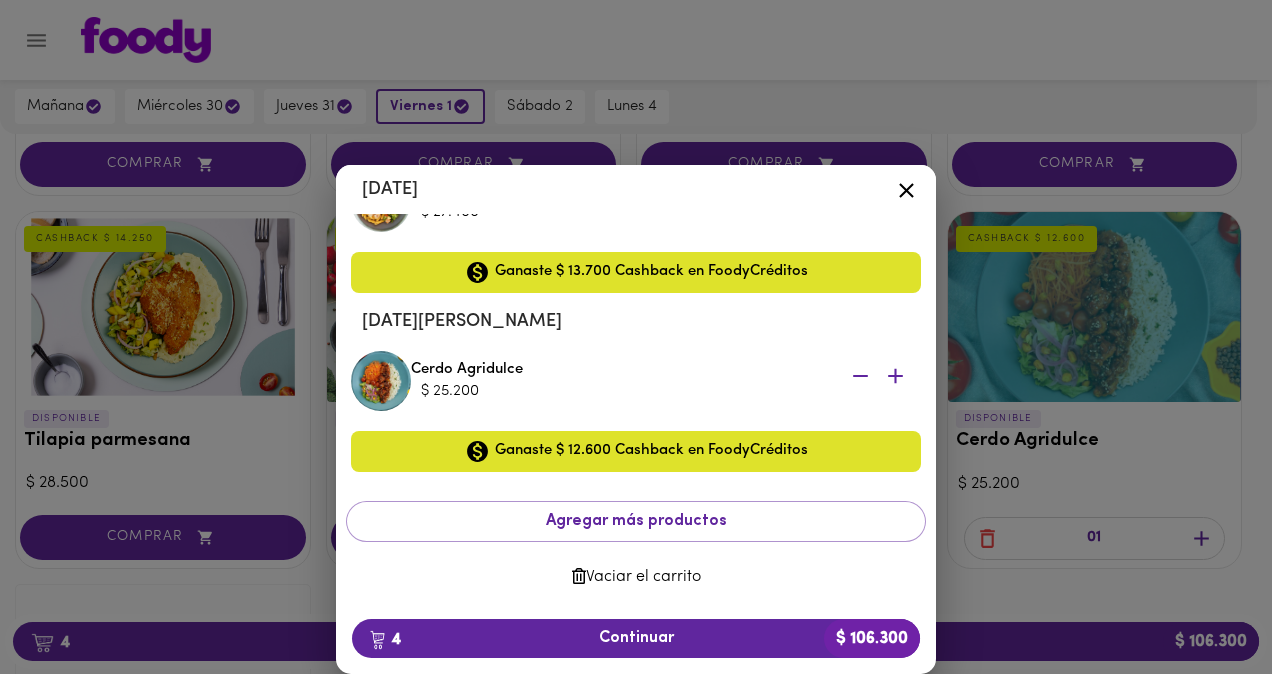 scroll, scrollTop: 416, scrollLeft: 0, axis: vertical 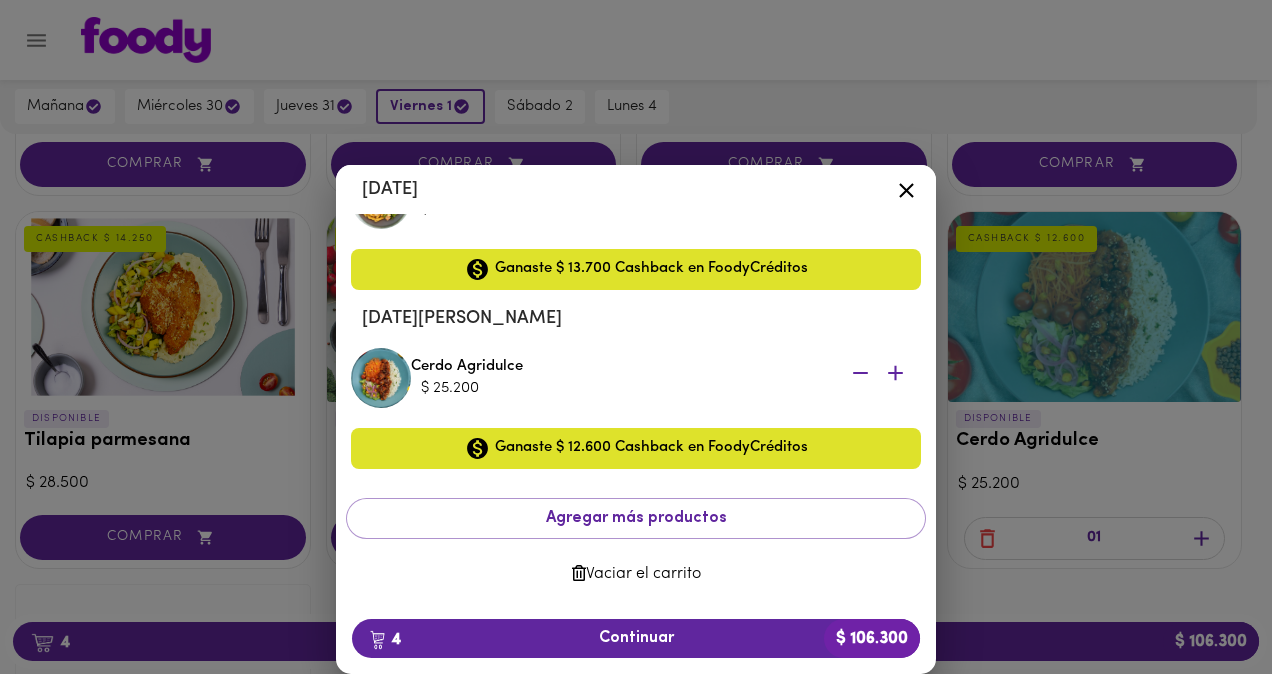 click 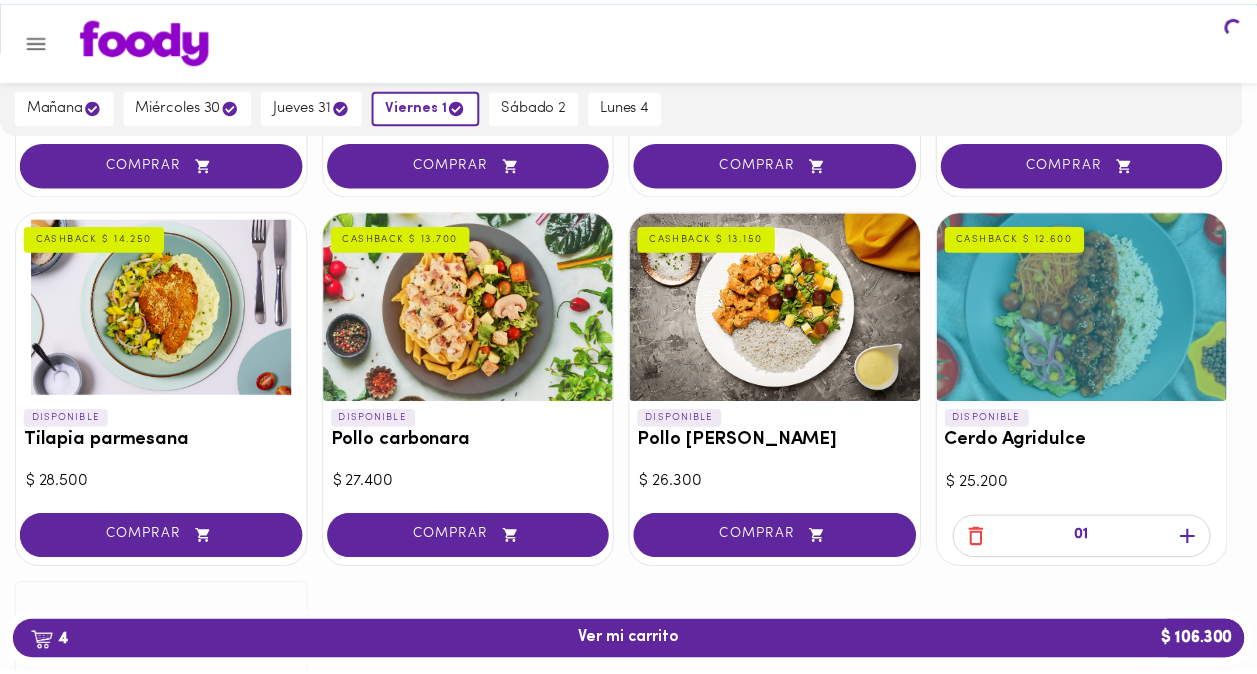 scroll, scrollTop: 0, scrollLeft: 0, axis: both 